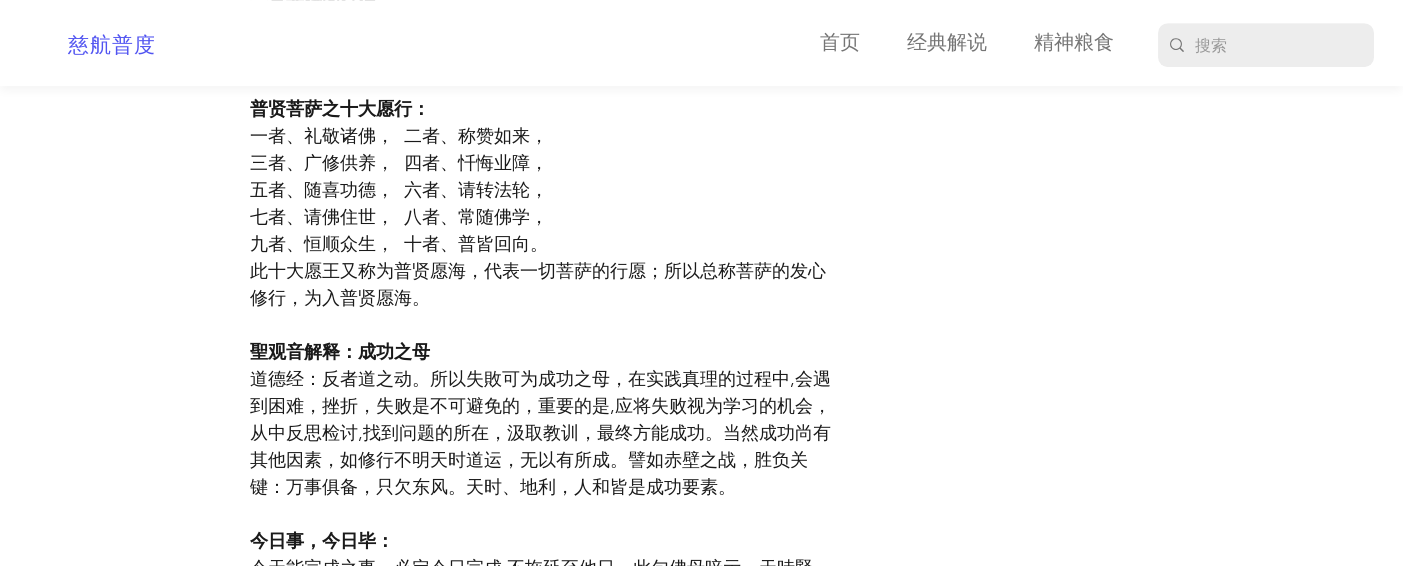 scroll, scrollTop: 4666, scrollLeft: 0, axis: vertical 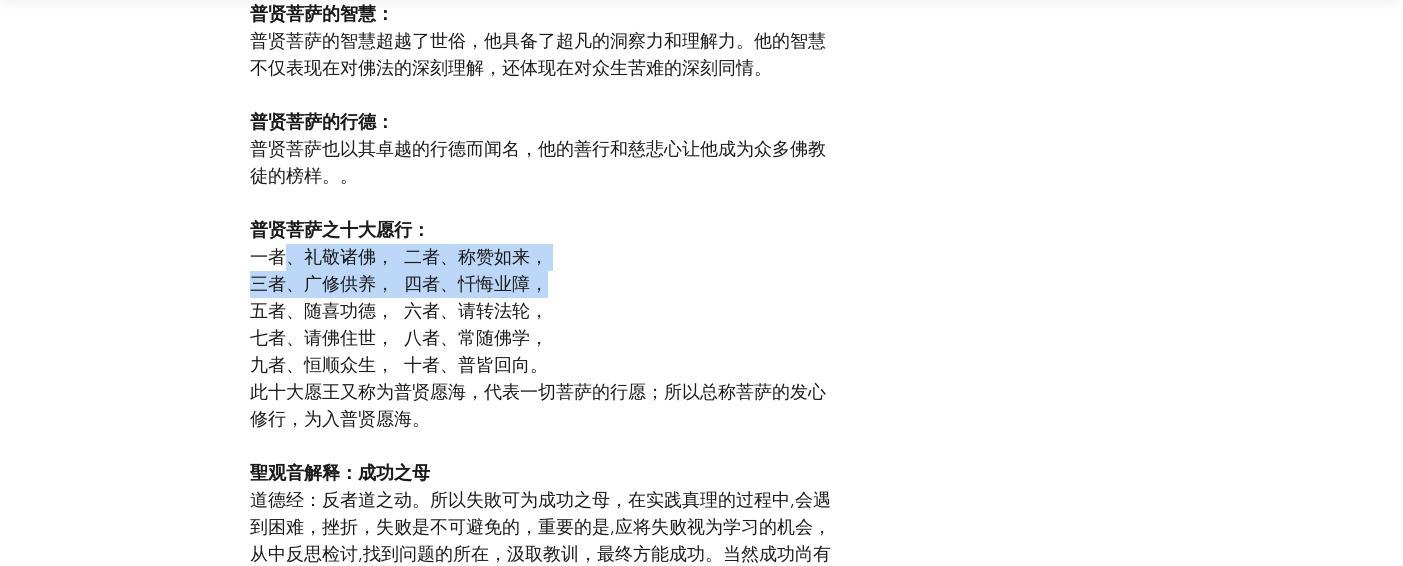 drag, startPoint x: 289, startPoint y: 289, endPoint x: 554, endPoint y: 297, distance: 265.12073 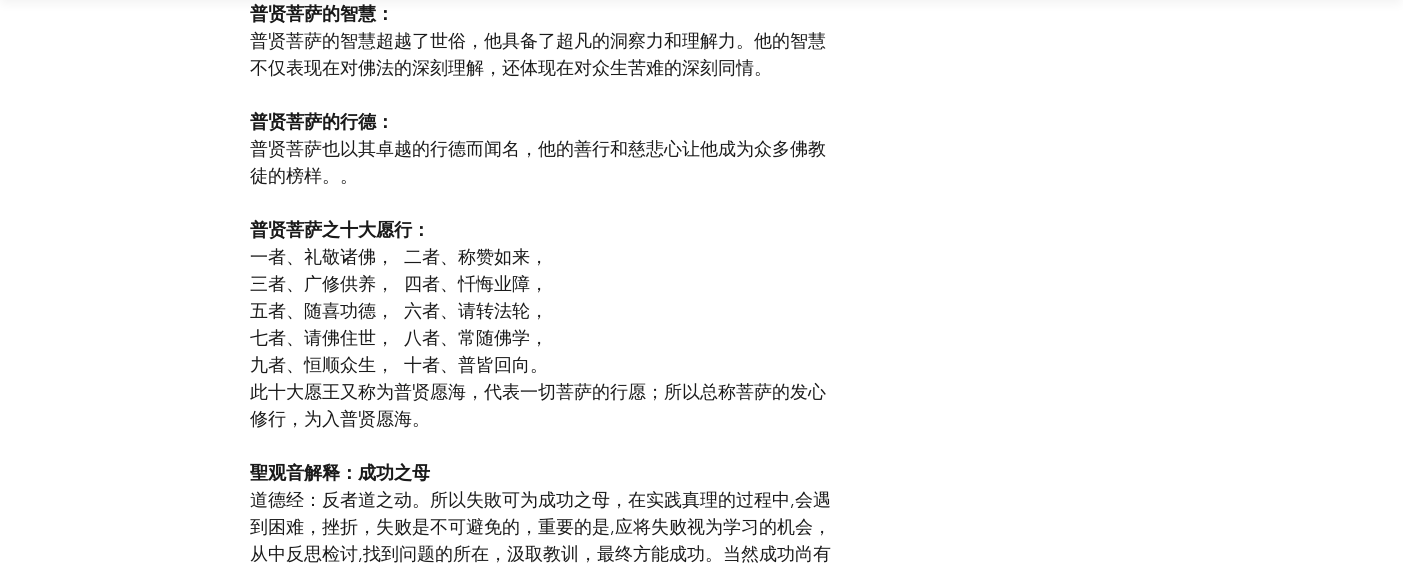 click on "一者、礼敬诸佛，  二者、称赞如来，" at bounding box center [399, 257] 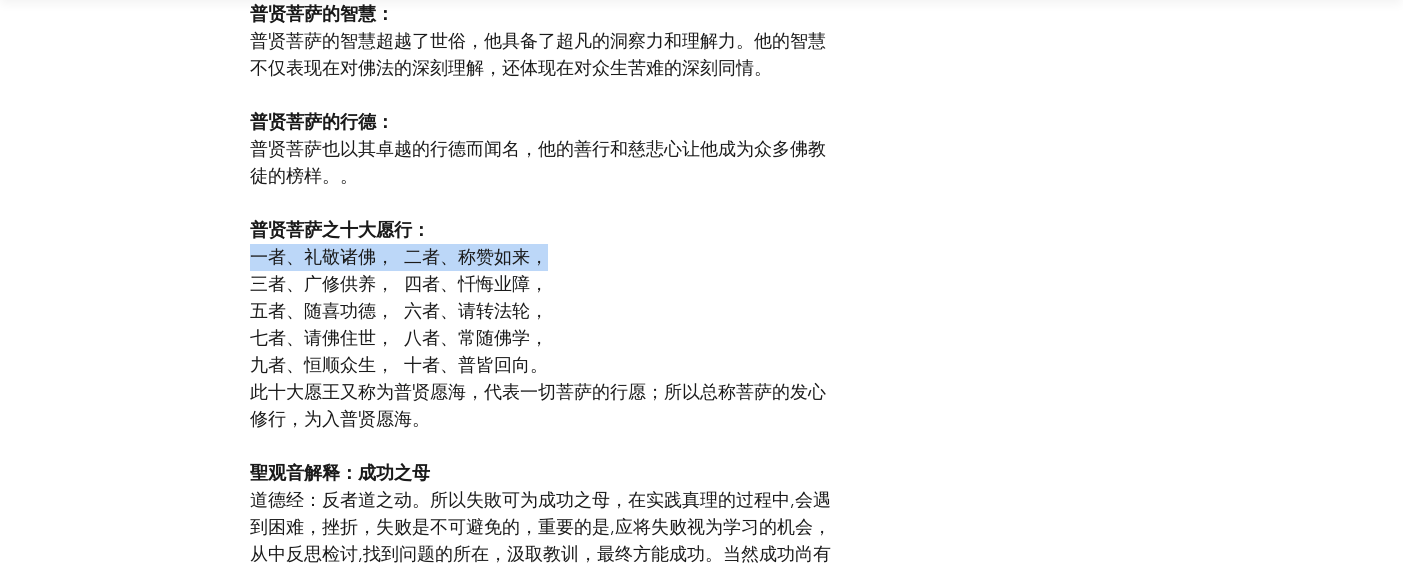 drag, startPoint x: 250, startPoint y: 283, endPoint x: 578, endPoint y: 294, distance: 328.1844 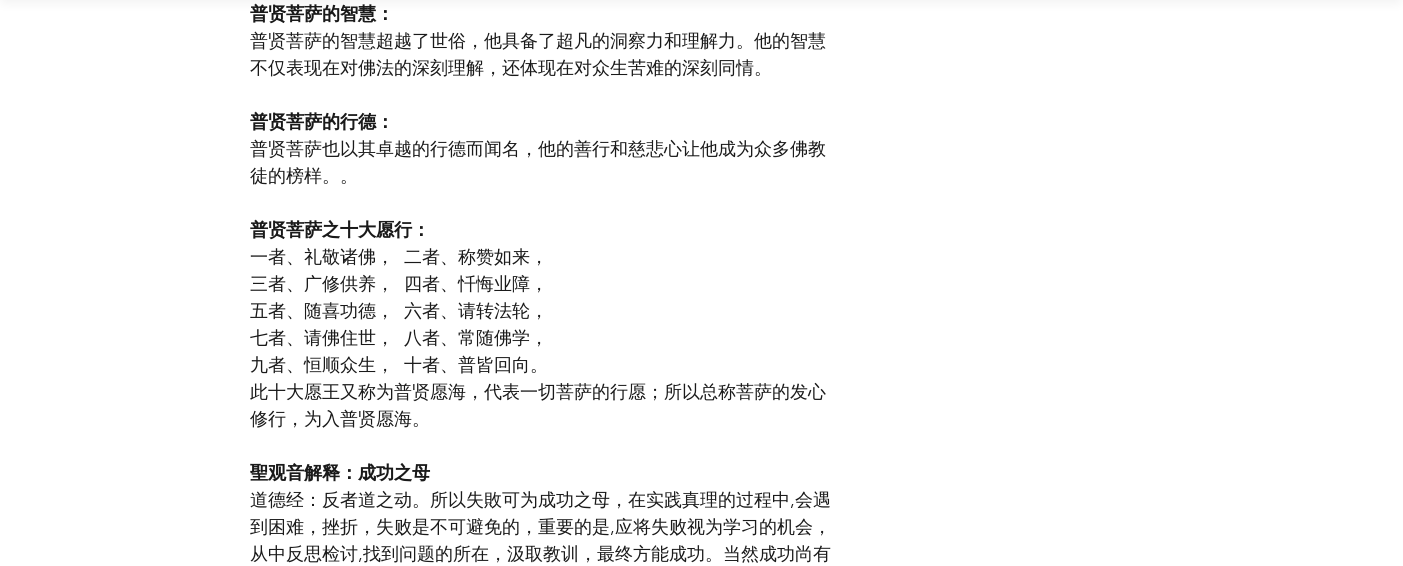 click on "三者、广修供养，  四者、忏悔业障，" at bounding box center [399, 284] 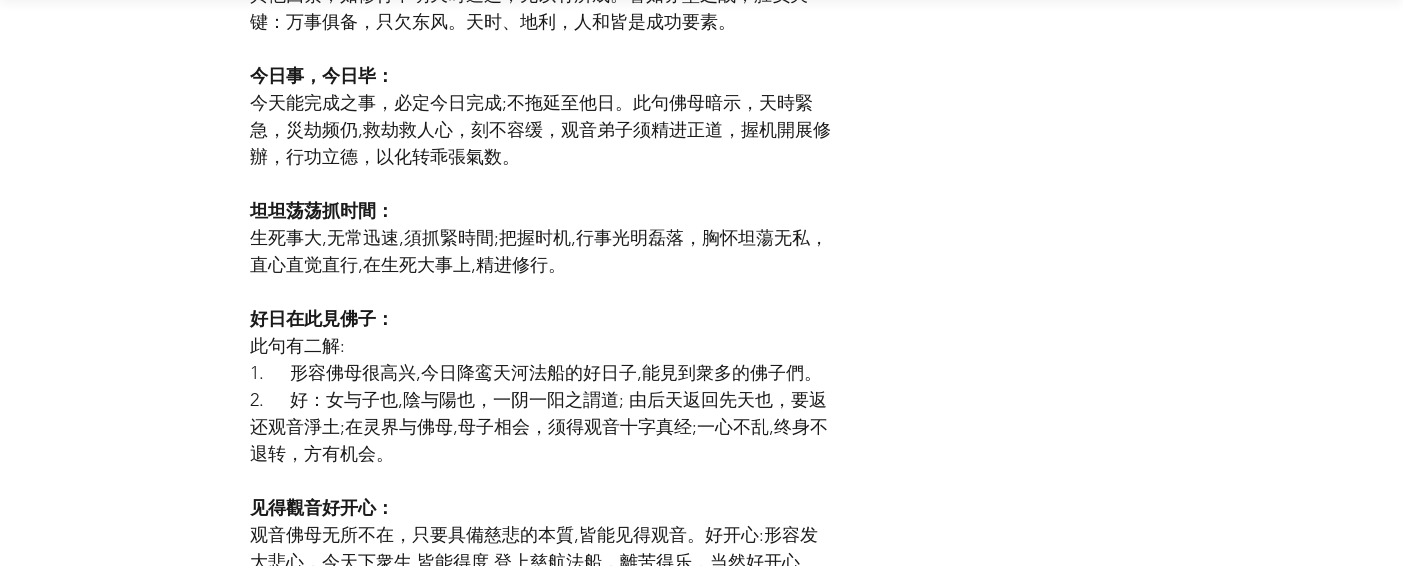 scroll, scrollTop: 5333, scrollLeft: 0, axis: vertical 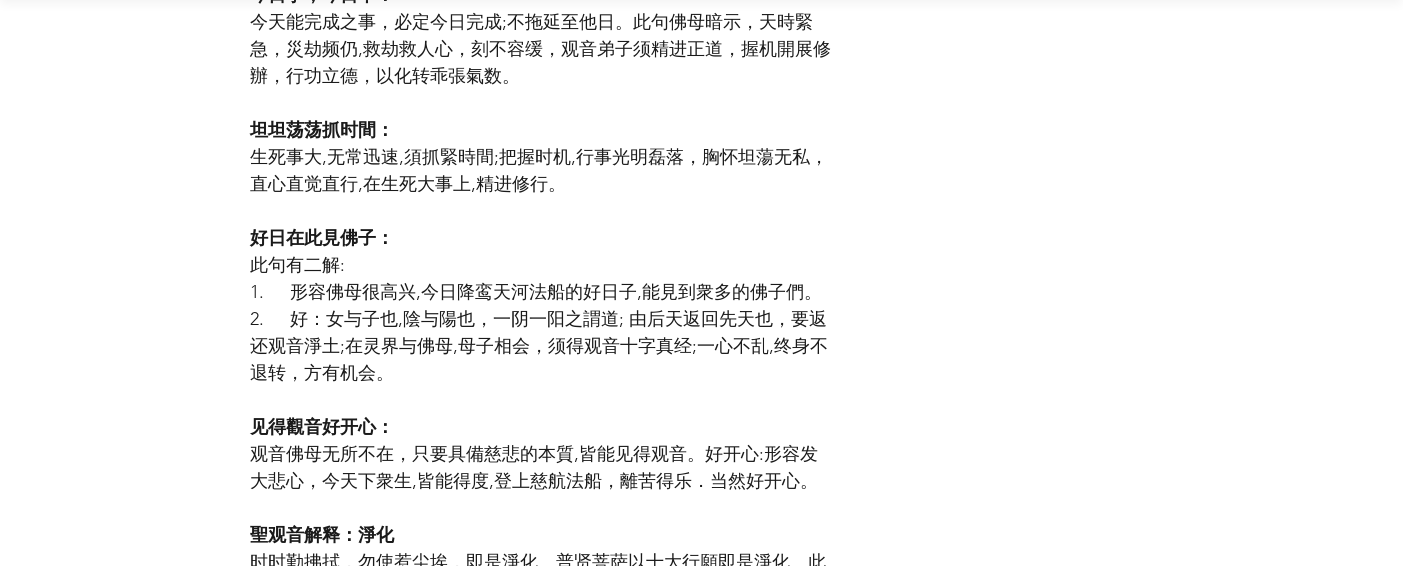 click on "1.	形容佛母很高兴,今日降鸾天河法船的好日子,能見到衆多的佛子們。" at bounding box center (536, 292) 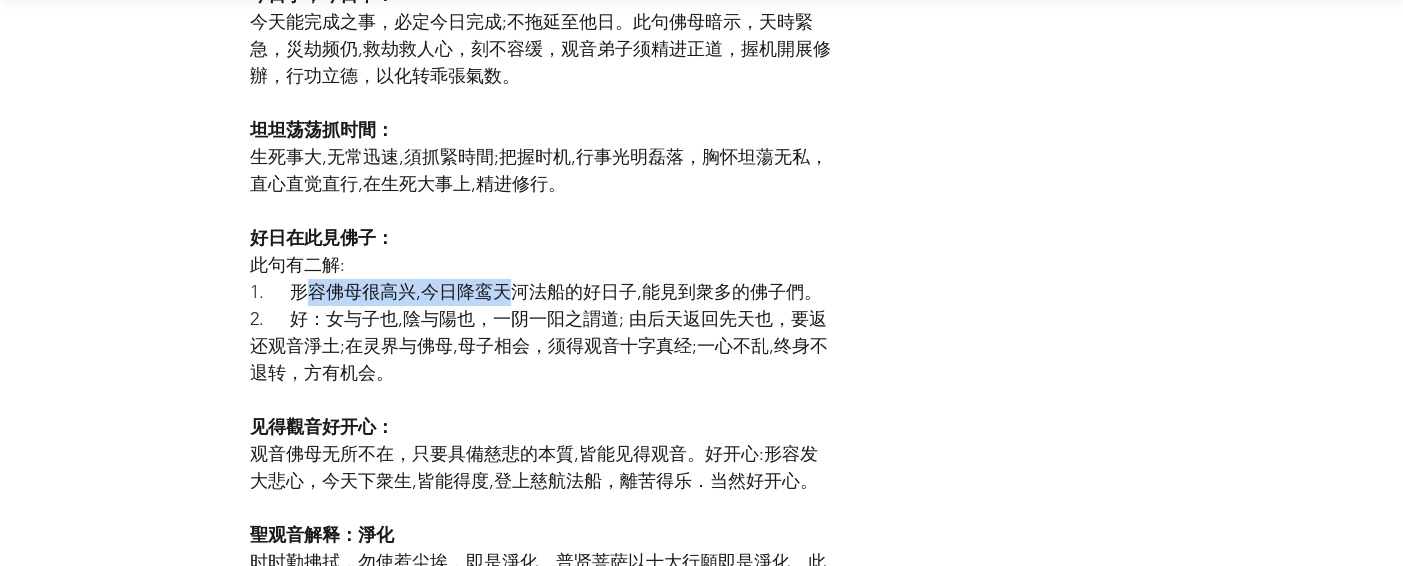 drag, startPoint x: 300, startPoint y: 317, endPoint x: 503, endPoint y: 317, distance: 203 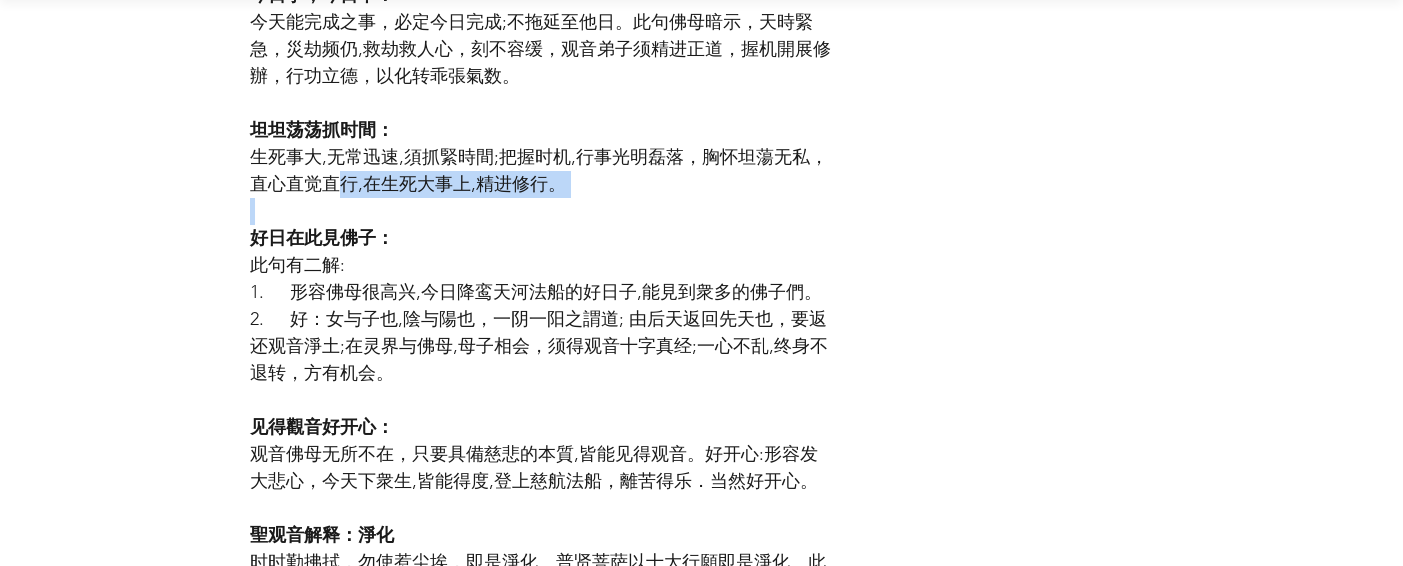 drag, startPoint x: 342, startPoint y: 200, endPoint x: 534, endPoint y: 227, distance: 193.88914 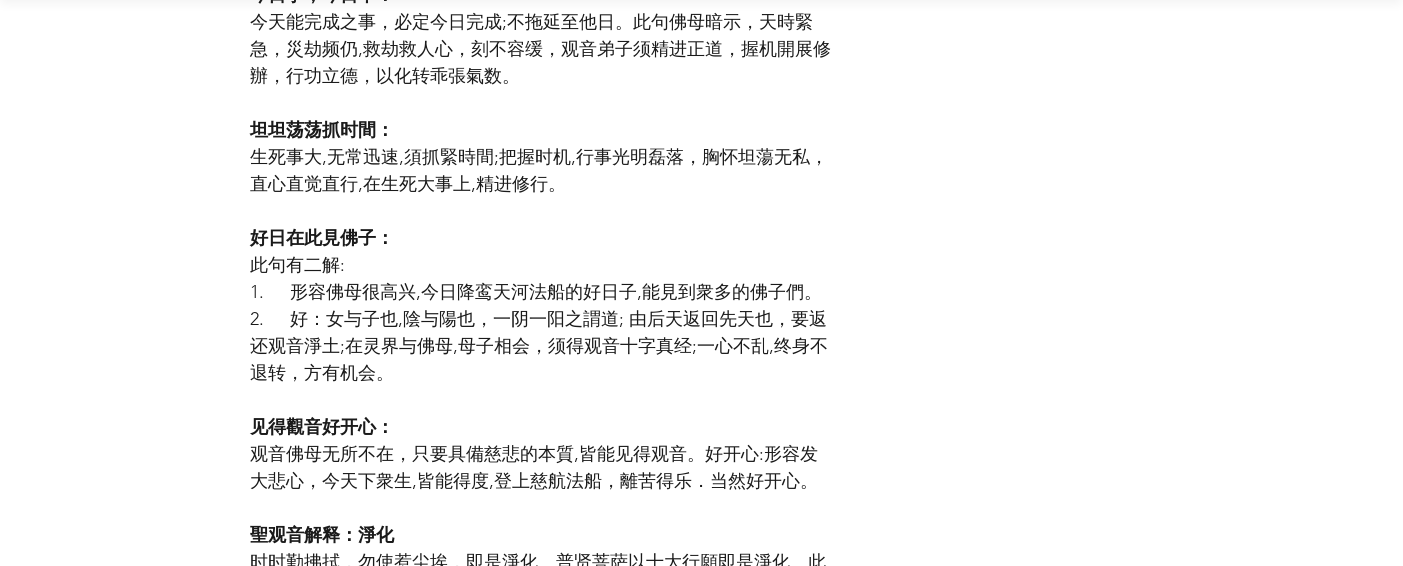 click on "坦坦荡荡抓时間：" at bounding box center (542, 130) 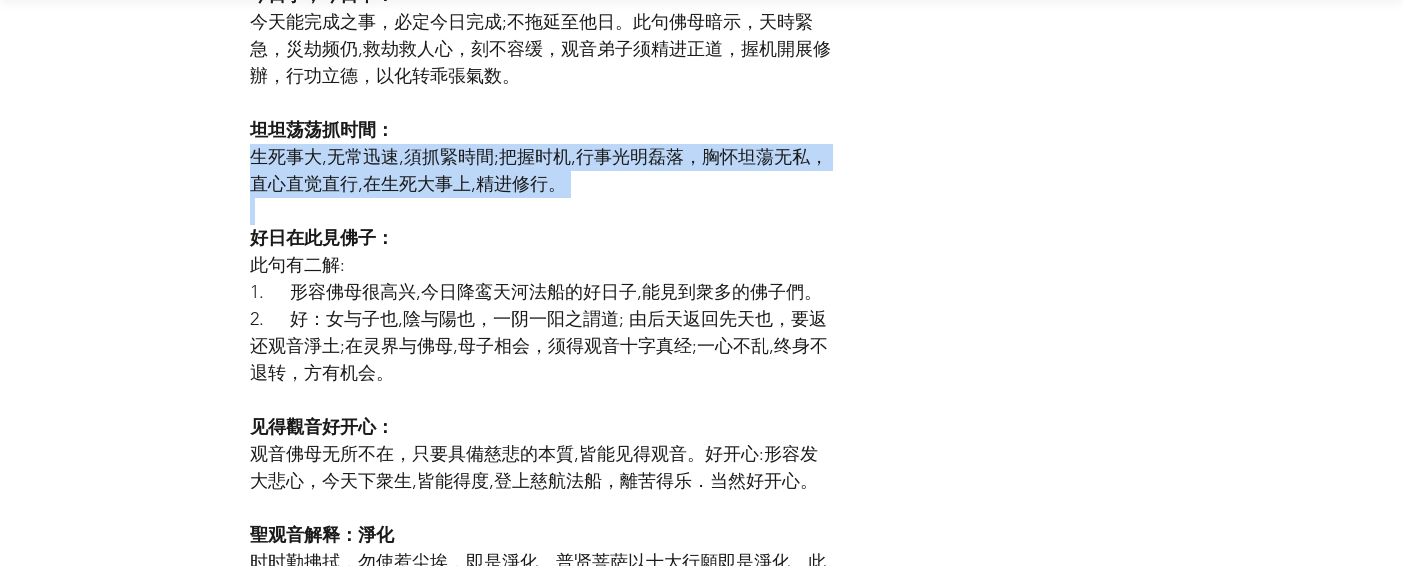 drag, startPoint x: 248, startPoint y: 179, endPoint x: 641, endPoint y: 231, distance: 396.42526 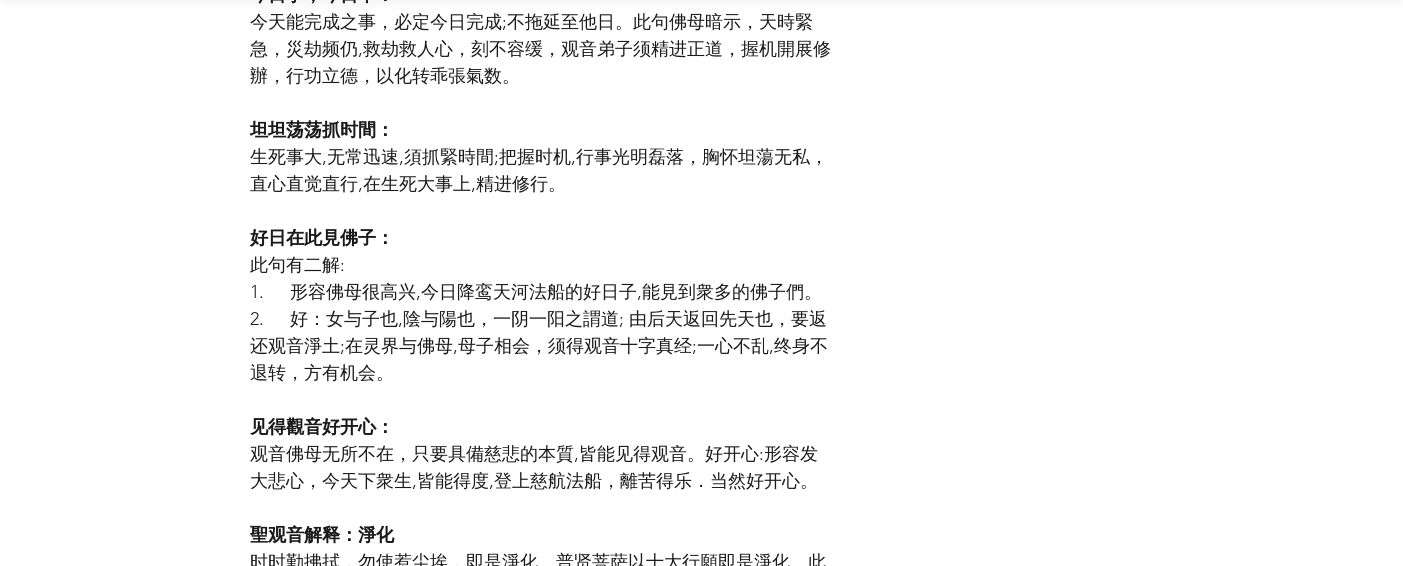 click on "坦坦荡荡抓时間：" at bounding box center (322, 130) 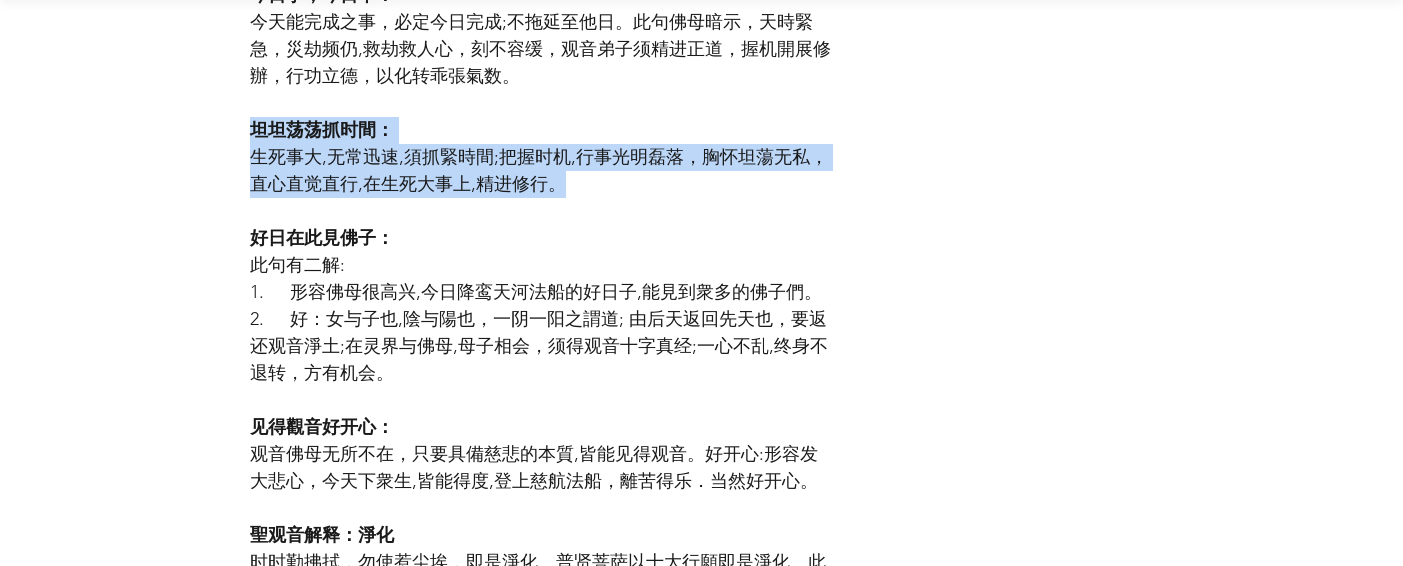 drag, startPoint x: 250, startPoint y: 151, endPoint x: 614, endPoint y: 223, distance: 371.05255 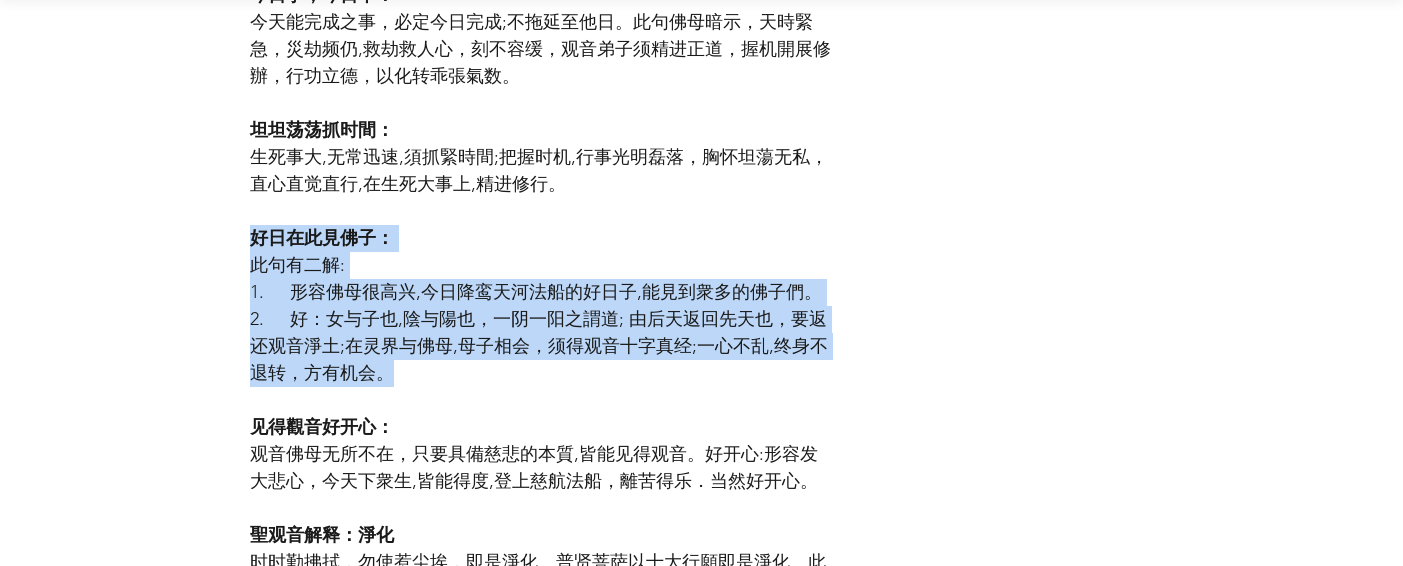 drag, startPoint x: 253, startPoint y: 255, endPoint x: 784, endPoint y: 405, distance: 551.77985 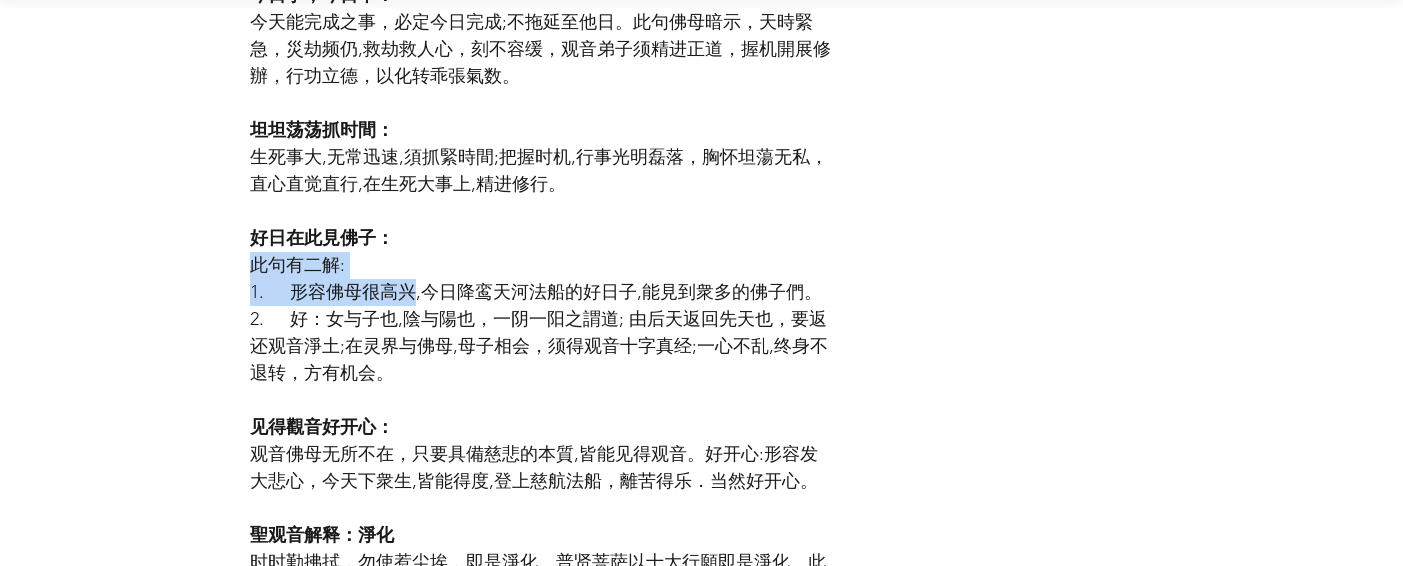 drag, startPoint x: 245, startPoint y: 290, endPoint x: 413, endPoint y: 306, distance: 168.76018 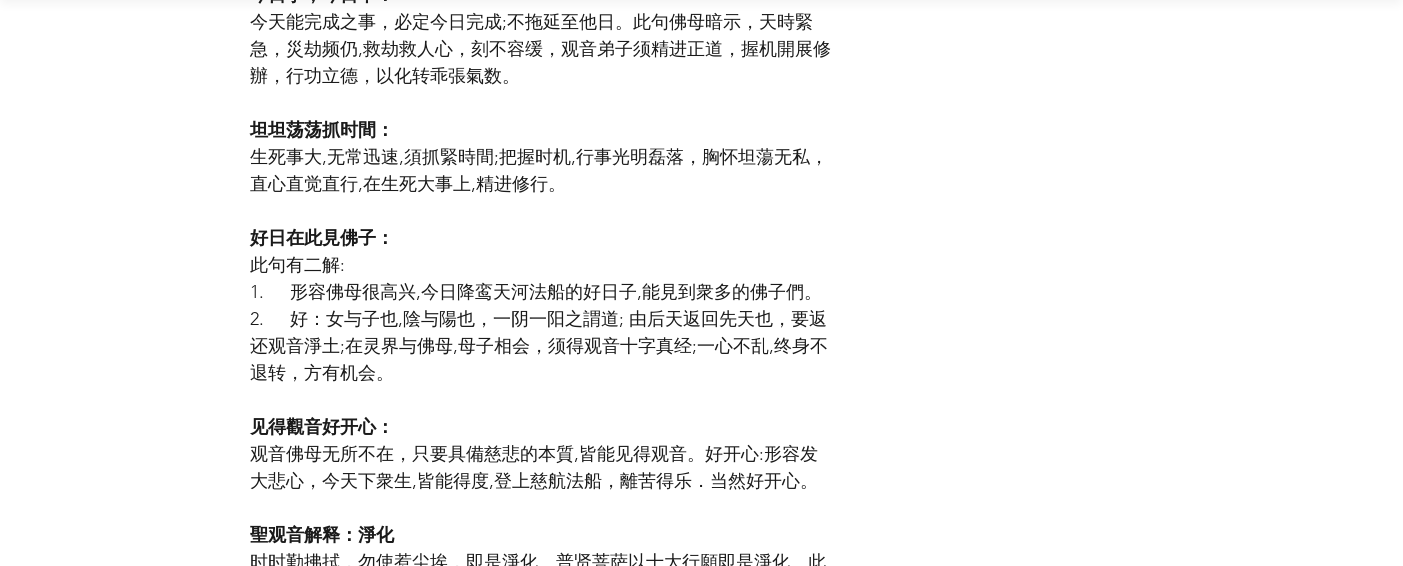 click on "1.	形容佛母很高兴,今日降鸾天河法船的好日子,能見到衆多的佛子們。" at bounding box center [536, 292] 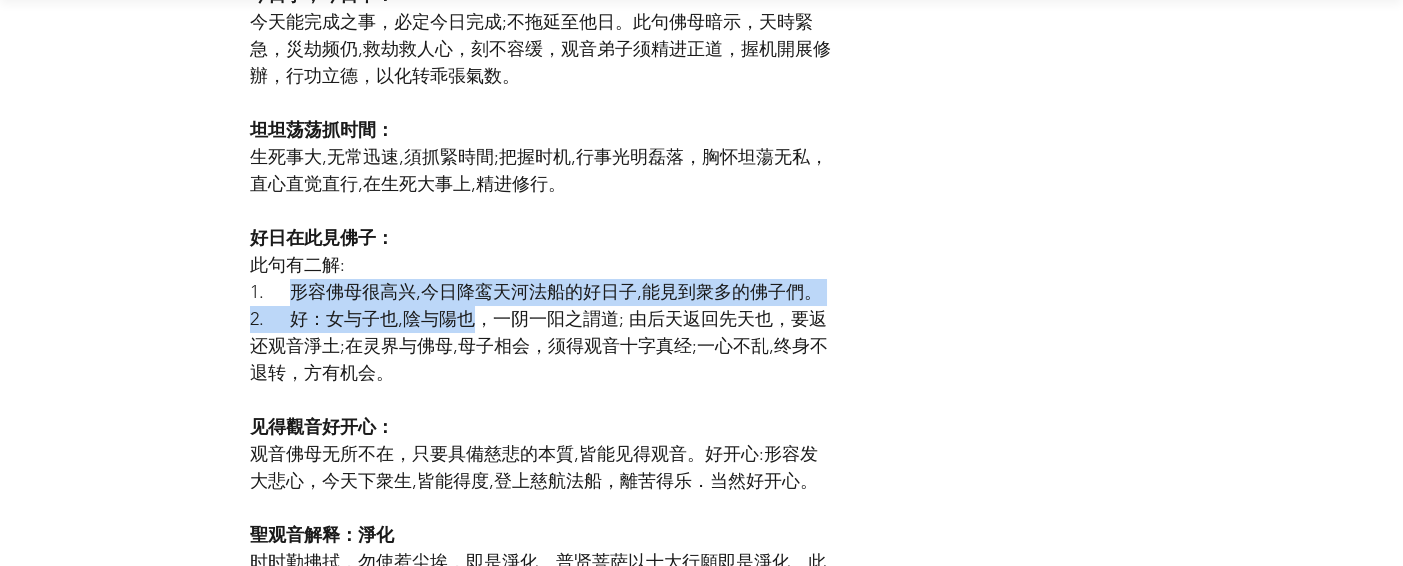 drag, startPoint x: 289, startPoint y: 314, endPoint x: 466, endPoint y: 342, distance: 179.201 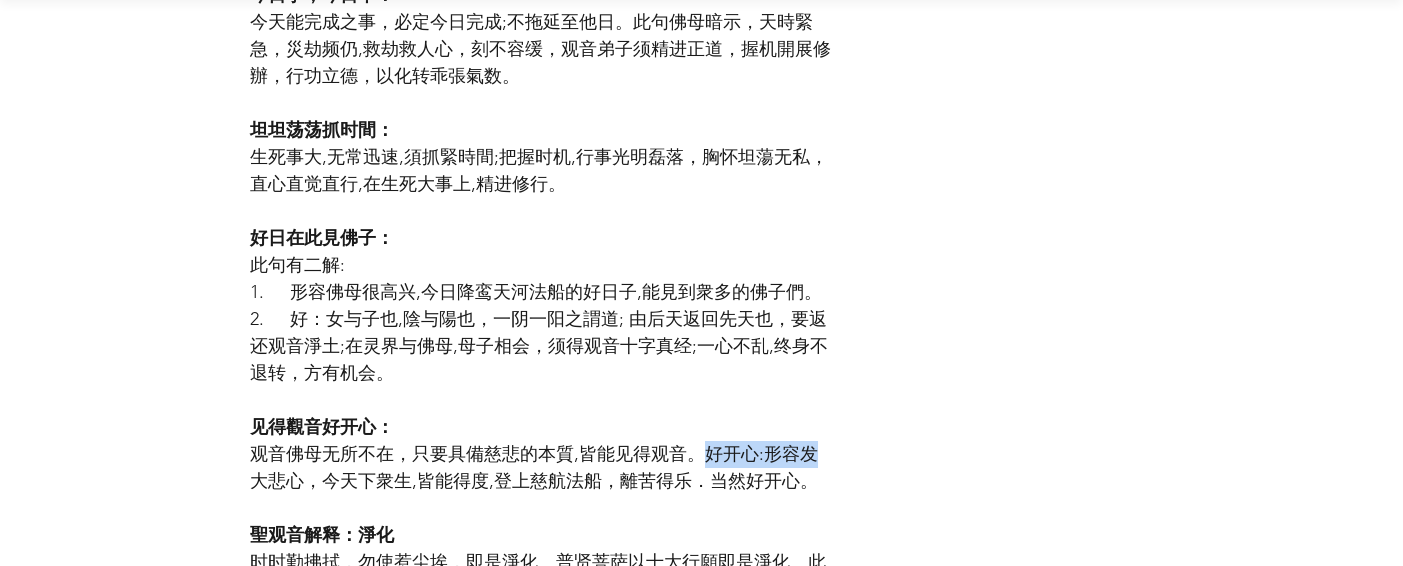 drag, startPoint x: 707, startPoint y: 474, endPoint x: 831, endPoint y: 476, distance: 124.01613 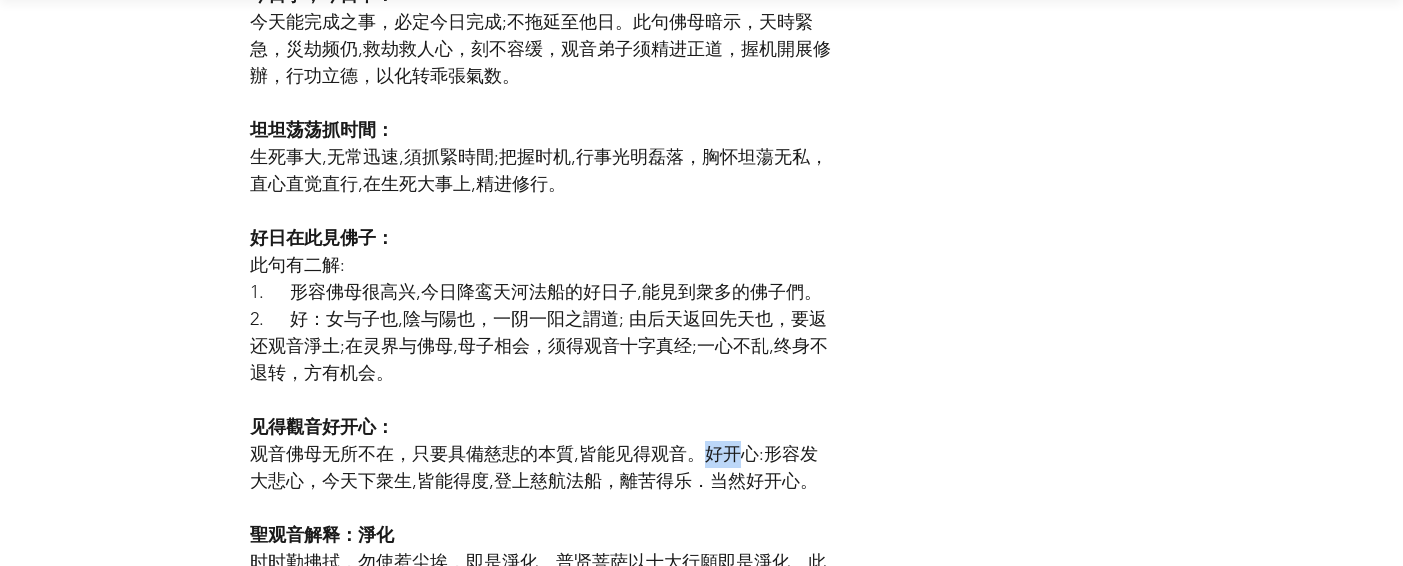 drag, startPoint x: 699, startPoint y: 482, endPoint x: 734, endPoint y: 478, distance: 35.22783 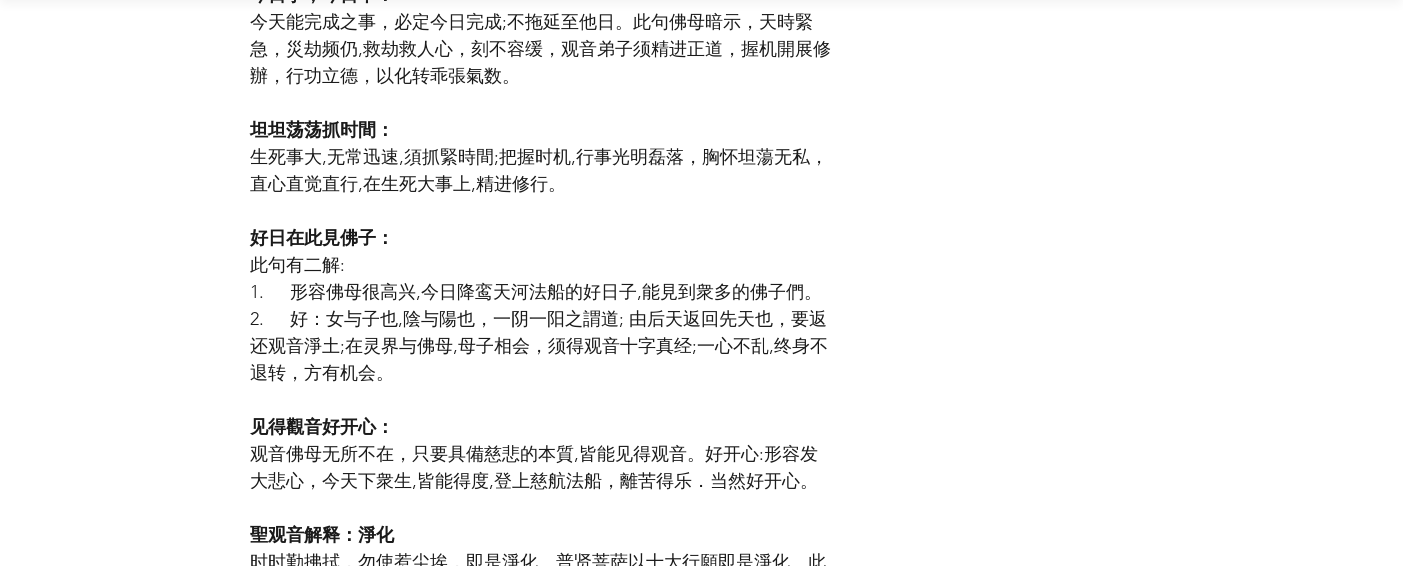 click on "观音佛母无所不在，只要具備慈悲的本質,皆能见得观音。好开心:形容发大悲心，今天下衆生,皆能得度,登上慈航法船，離苦得乐．当然好开心。" at bounding box center [534, 467] 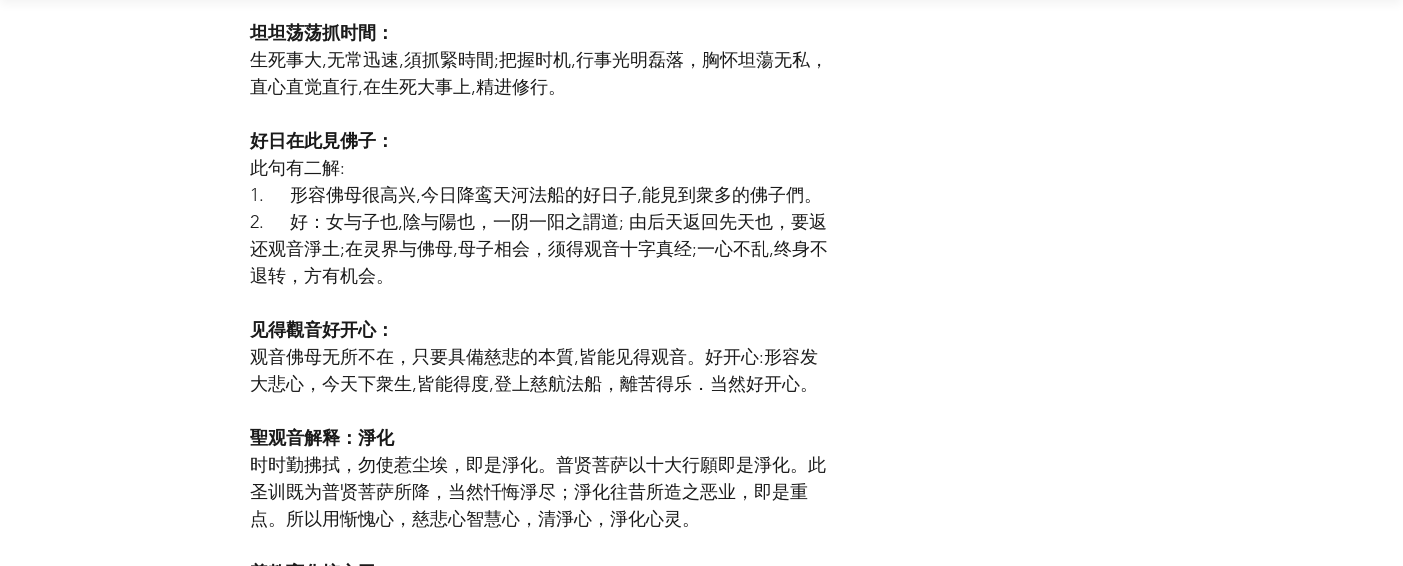 scroll, scrollTop: 5466, scrollLeft: 0, axis: vertical 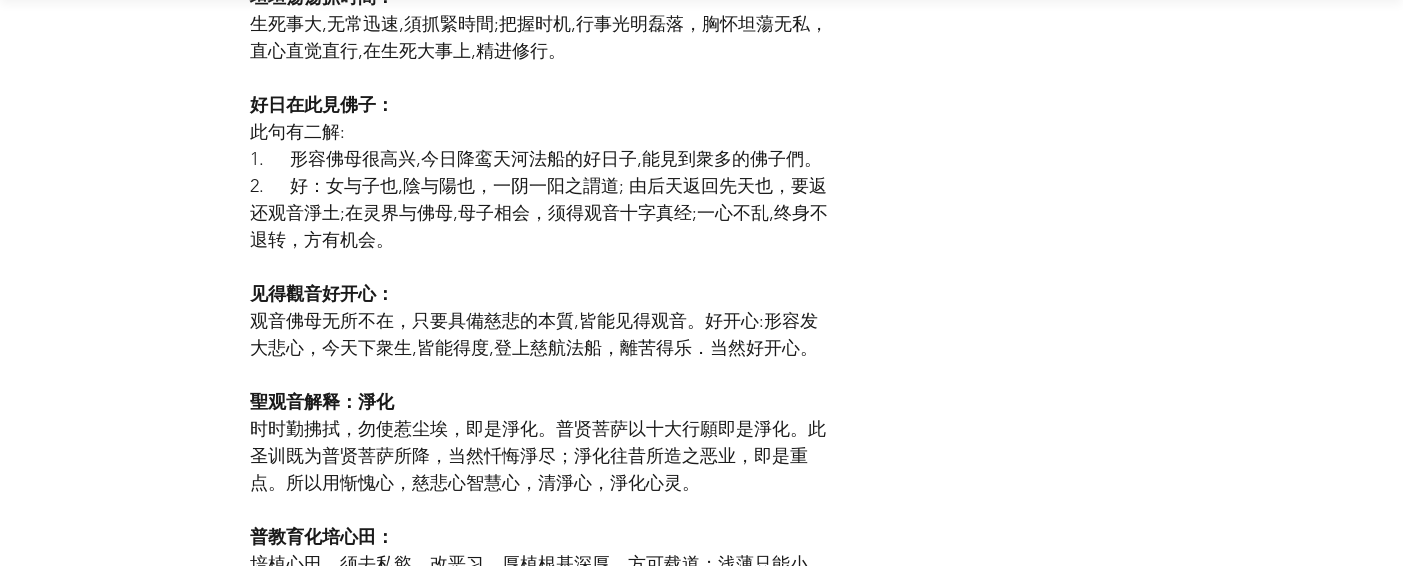 click at bounding box center (701, 2884) 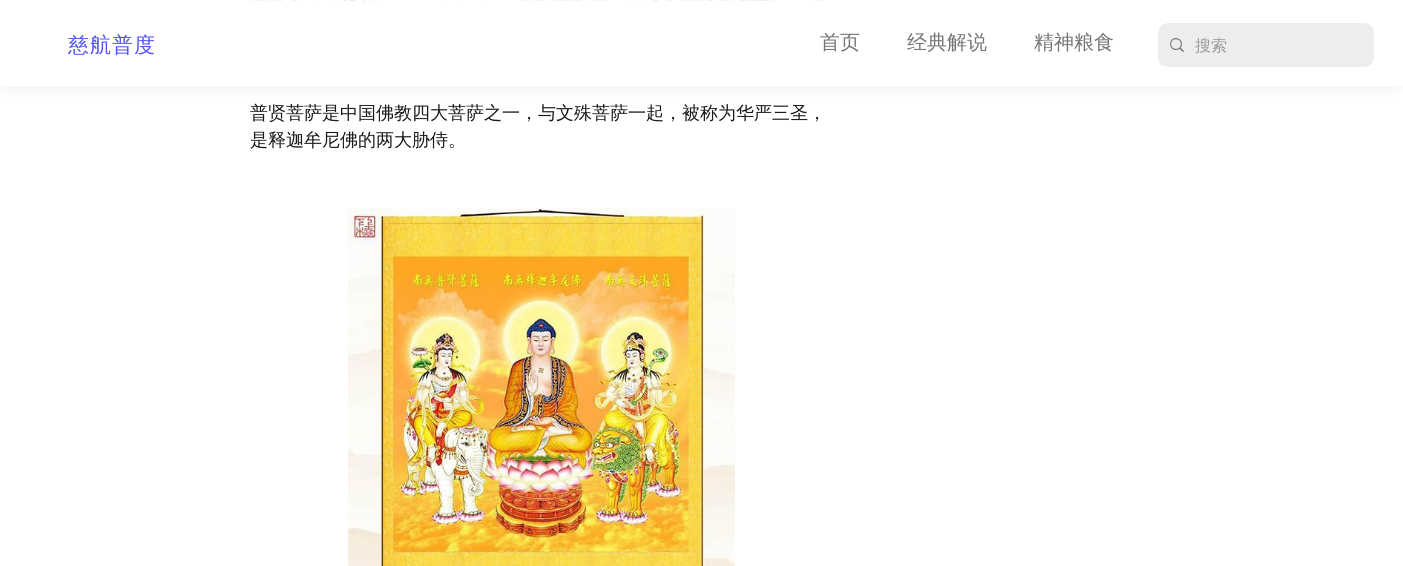 drag, startPoint x: 1165, startPoint y: -27, endPoint x: 916, endPoint y: -67, distance: 252.19238 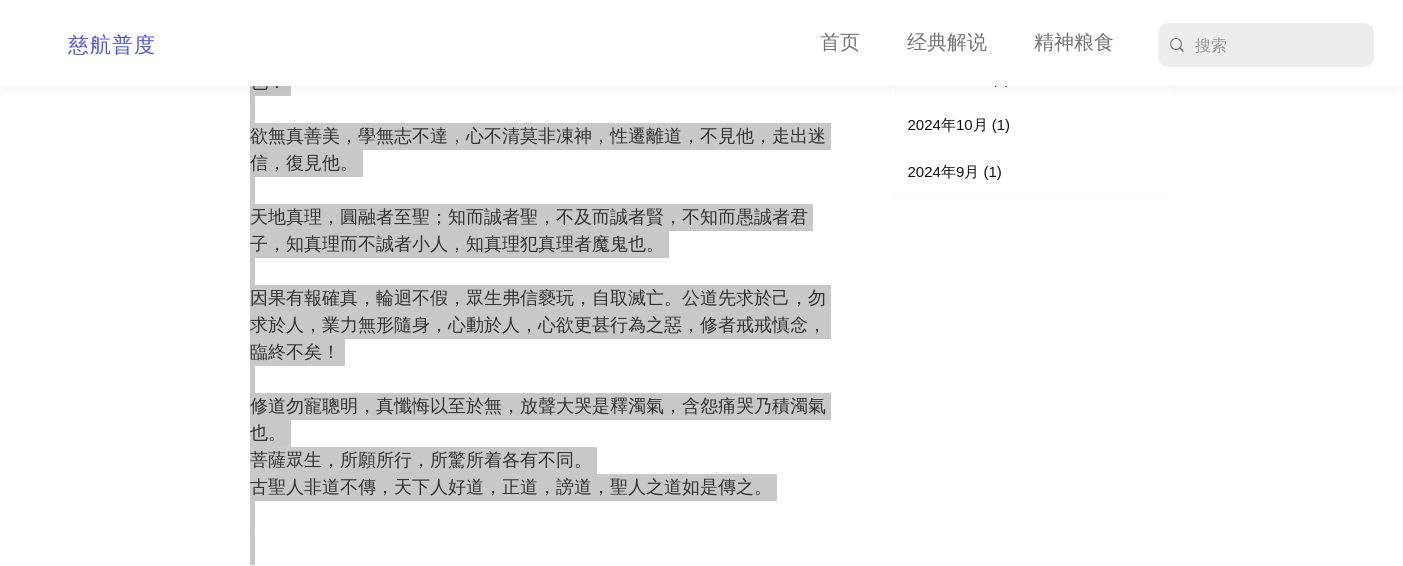 scroll, scrollTop: 620, scrollLeft: 0, axis: vertical 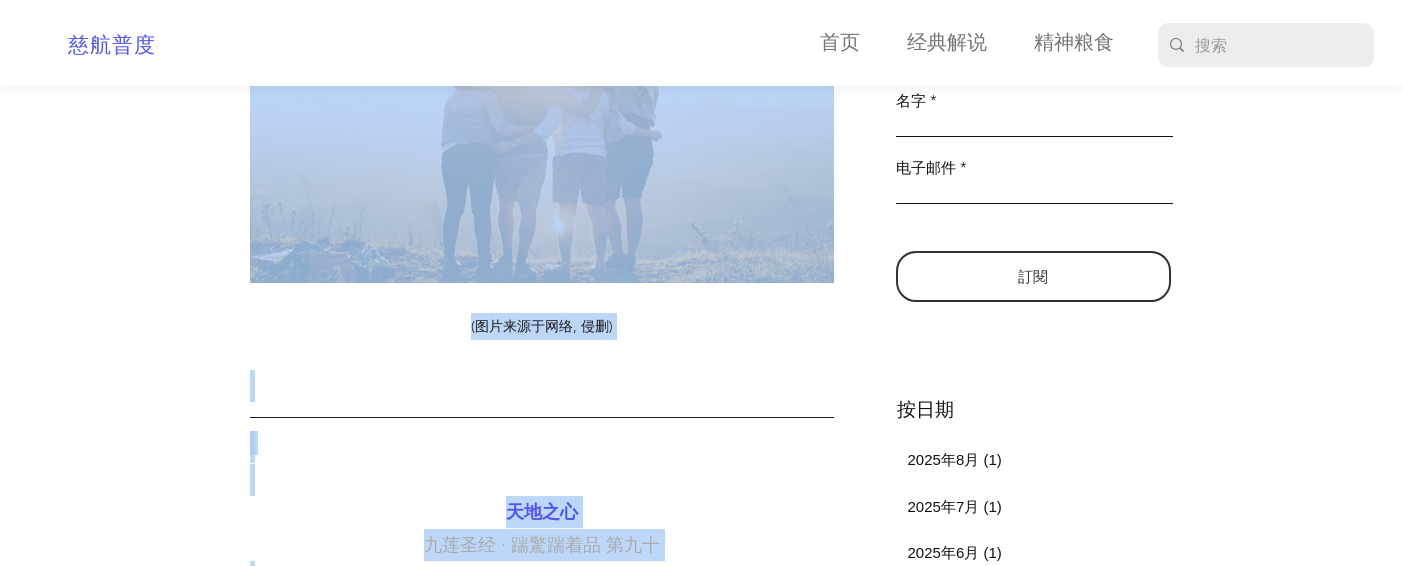 click on "(图片来源于网络, 侵删)" at bounding box center [542, 201] 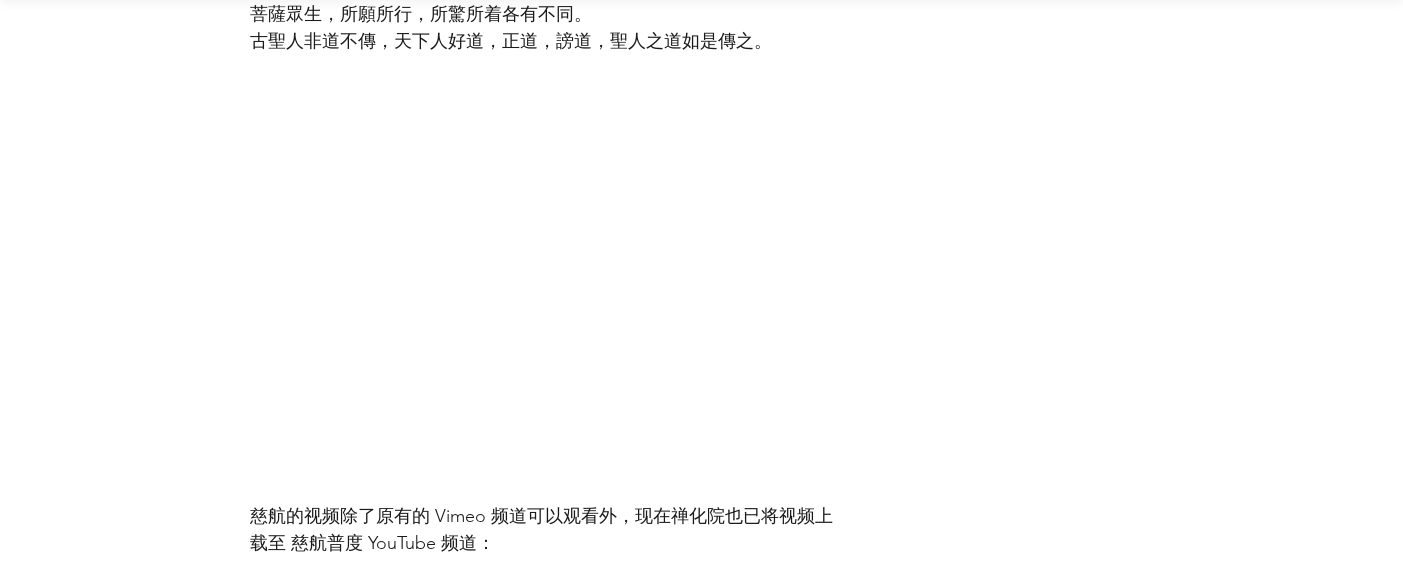 scroll, scrollTop: 2666, scrollLeft: 0, axis: vertical 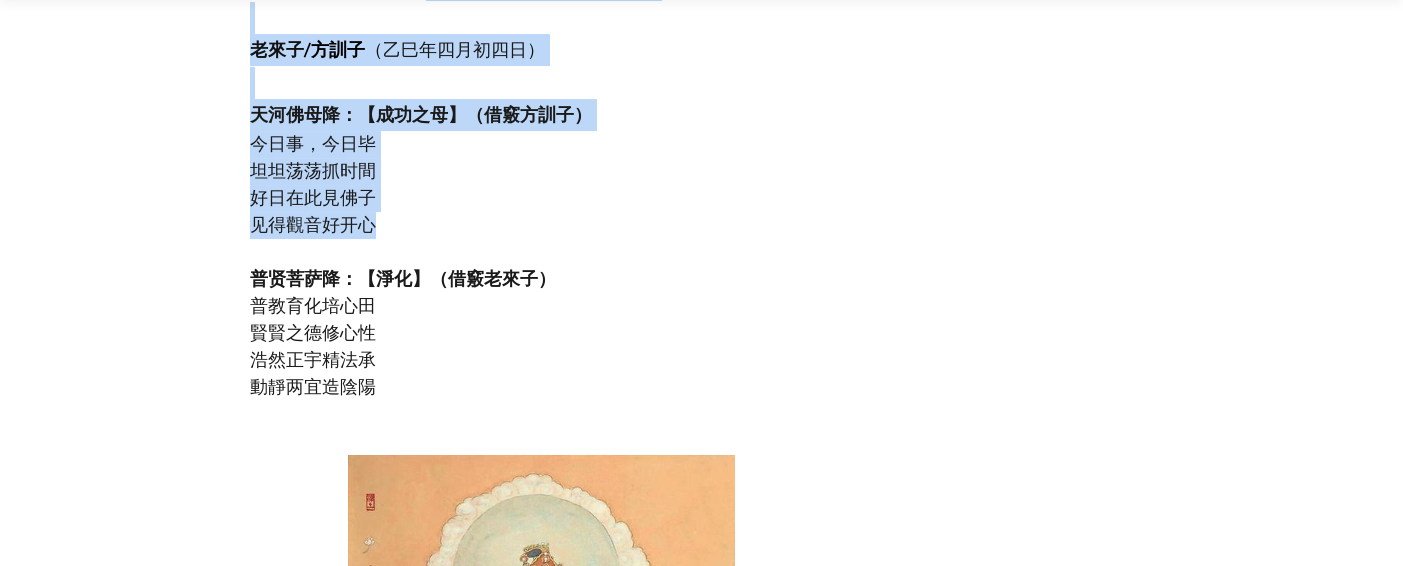drag, startPoint x: 428, startPoint y: 247, endPoint x: 168, endPoint y: 210, distance: 262.6195 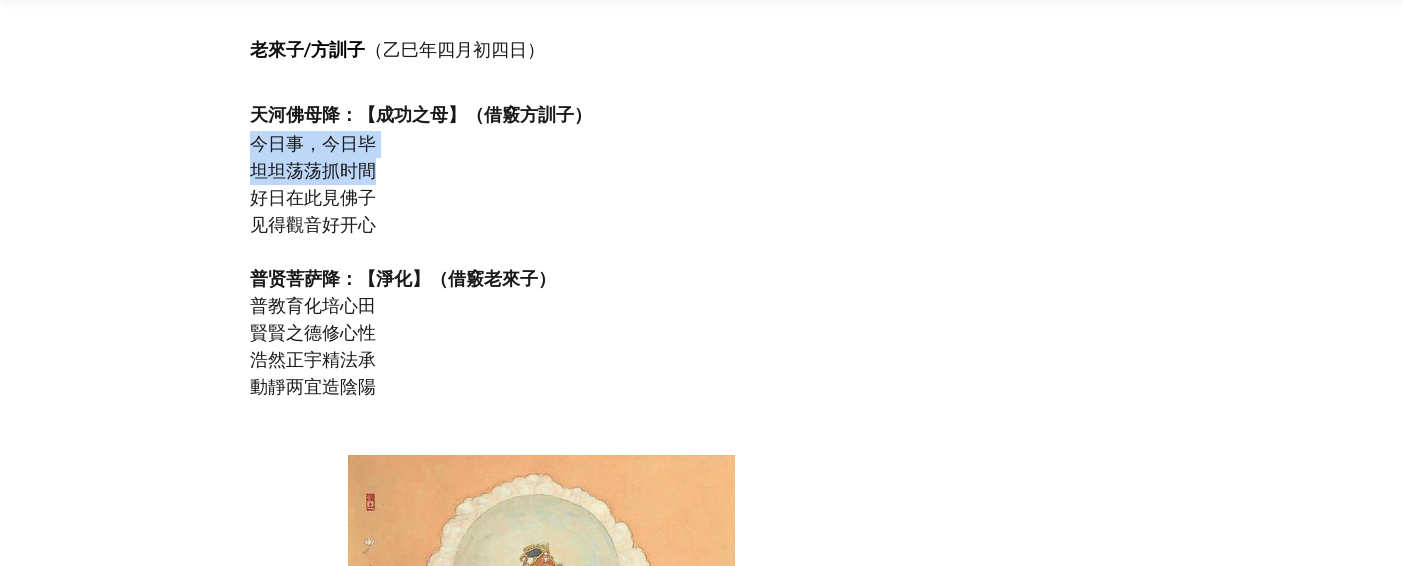 drag, startPoint x: 242, startPoint y: 167, endPoint x: 465, endPoint y: 186, distance: 223.80795 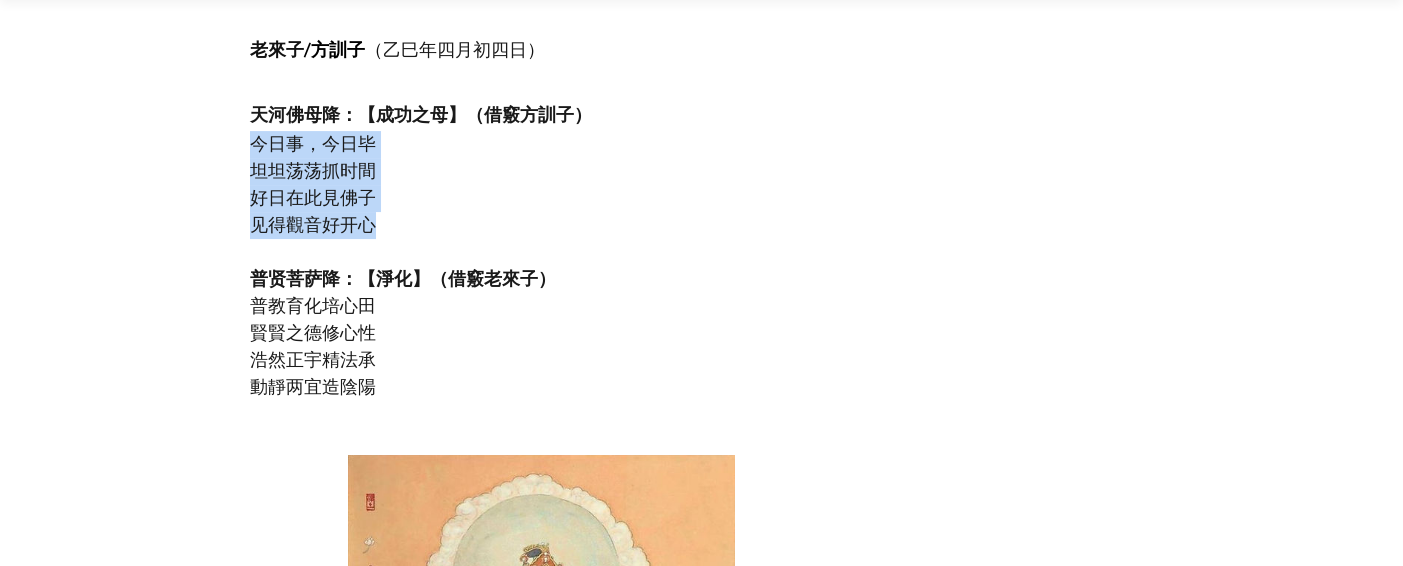 drag, startPoint x: 247, startPoint y: 169, endPoint x: 403, endPoint y: 241, distance: 171.81386 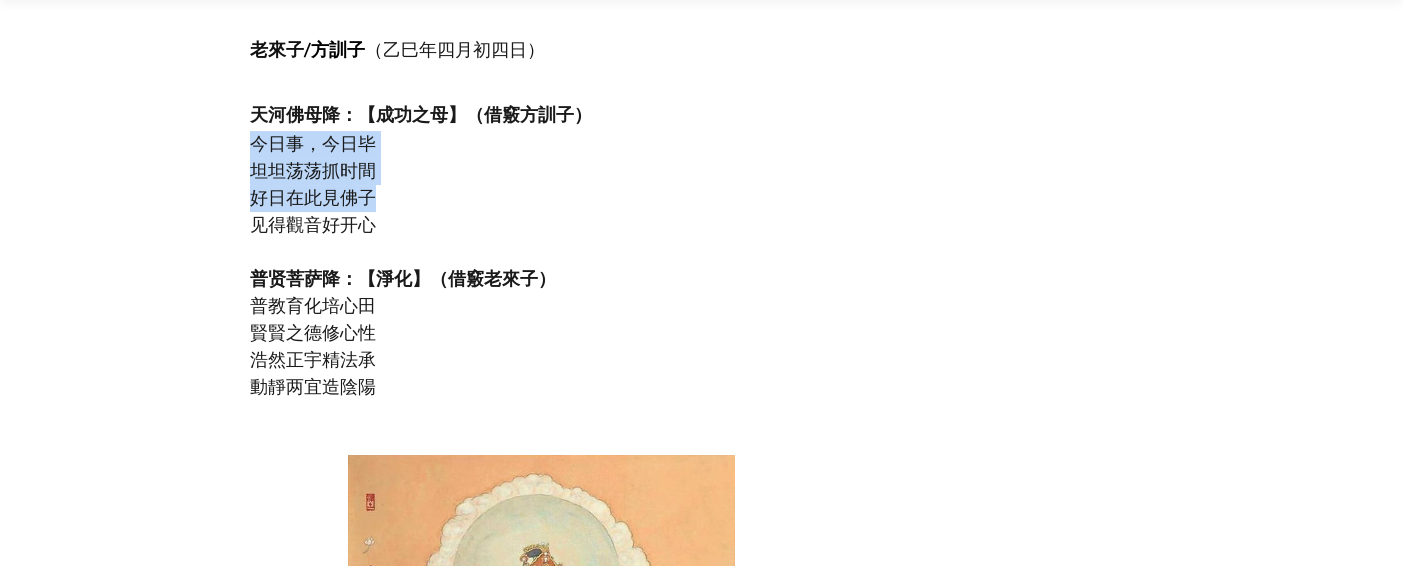 drag, startPoint x: 250, startPoint y: 171, endPoint x: 464, endPoint y: 235, distance: 223.36517 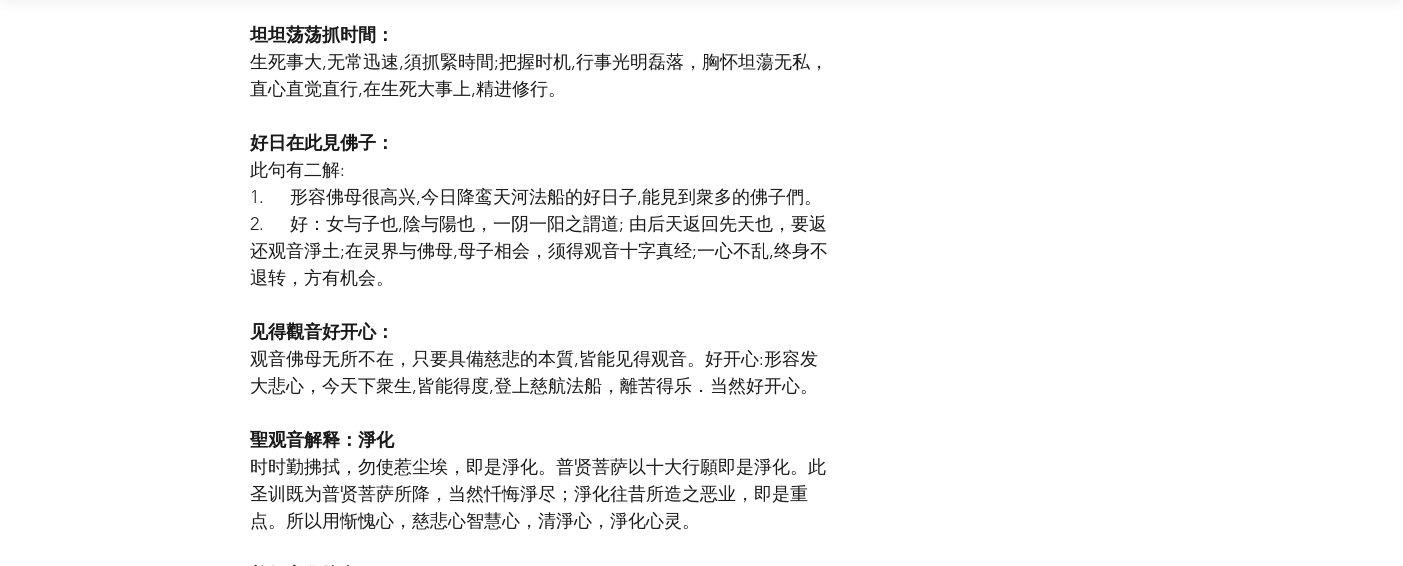 scroll, scrollTop: 5466, scrollLeft: 0, axis: vertical 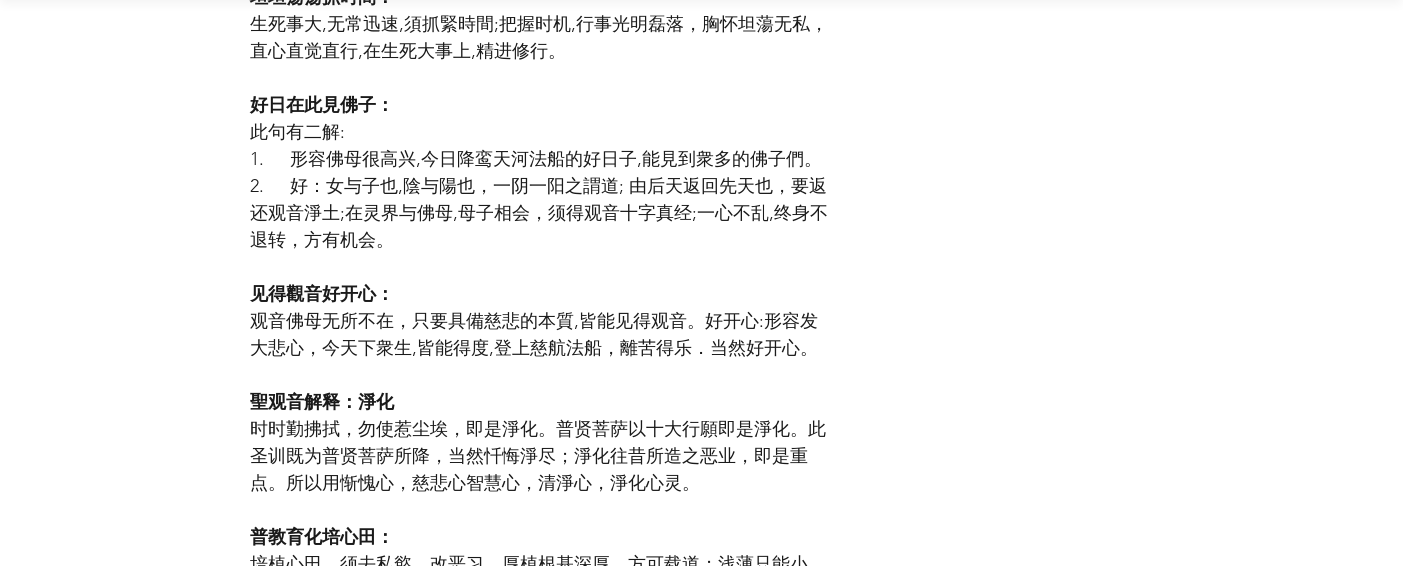 click on "1.	形容佛母很高兴,今日降鸾天河法船的好日子,能見到衆多的佛子們。" at bounding box center [536, 159] 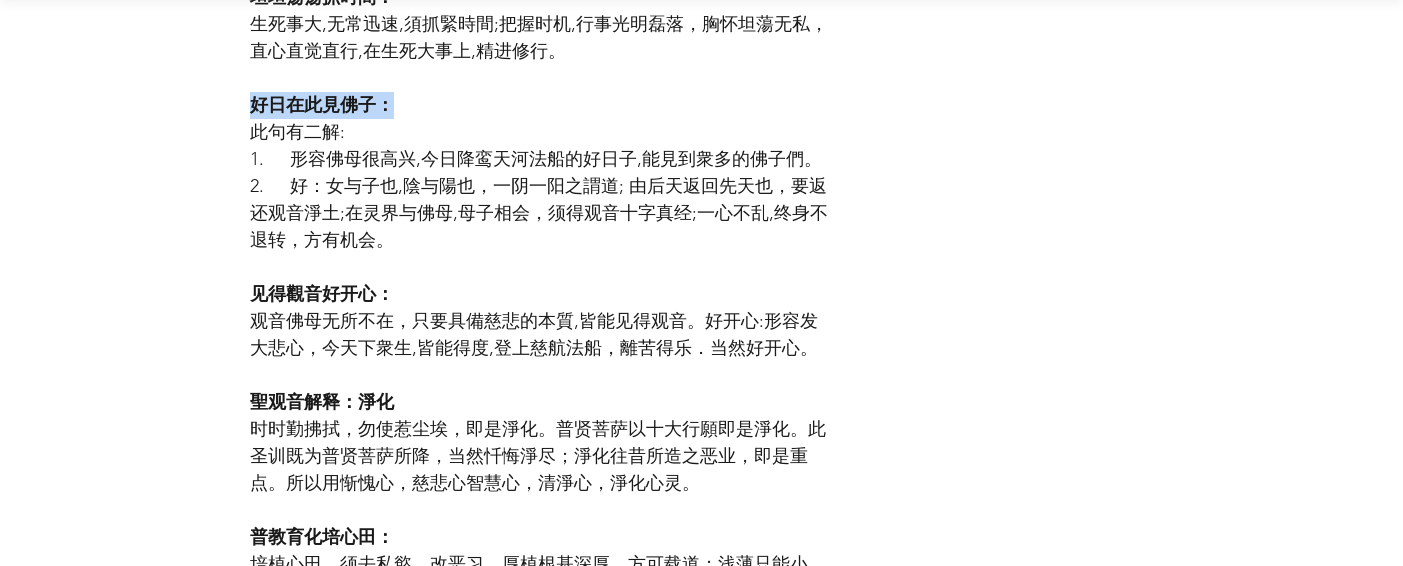 drag, startPoint x: 239, startPoint y: 127, endPoint x: 506, endPoint y: 142, distance: 267.42102 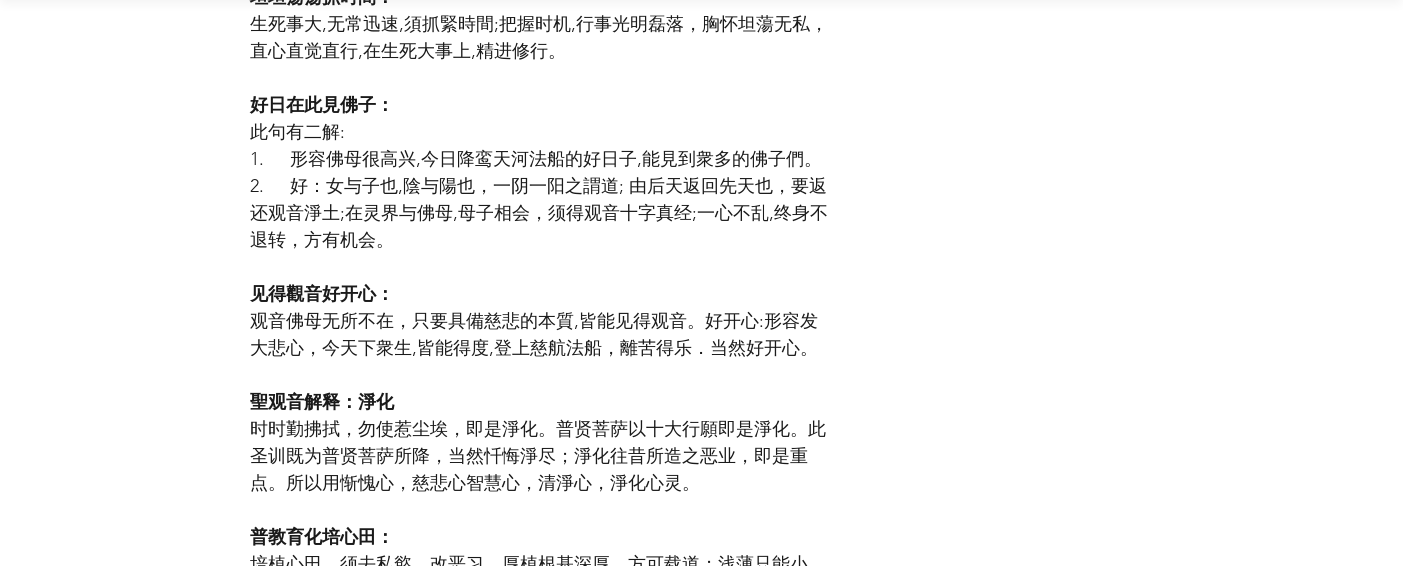 click on "1.	形容佛母很高兴,今日降鸾天河法船的好日子,能見到衆多的佛子們。" at bounding box center (542, 159) 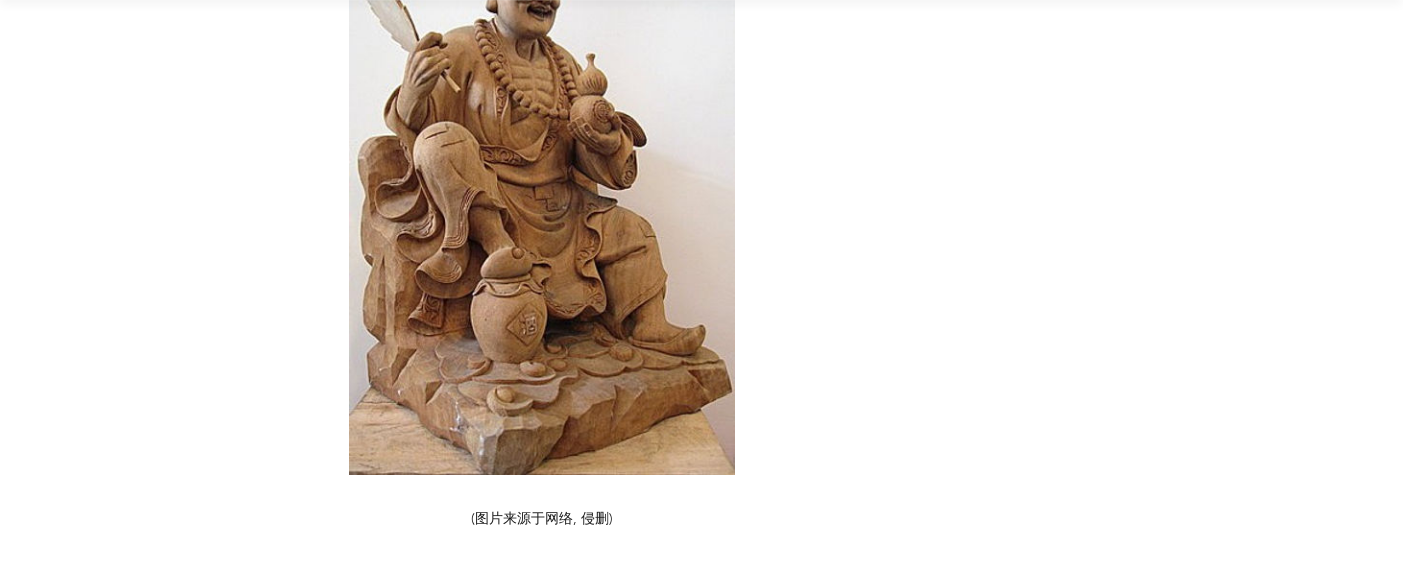 scroll, scrollTop: 8400, scrollLeft: 0, axis: vertical 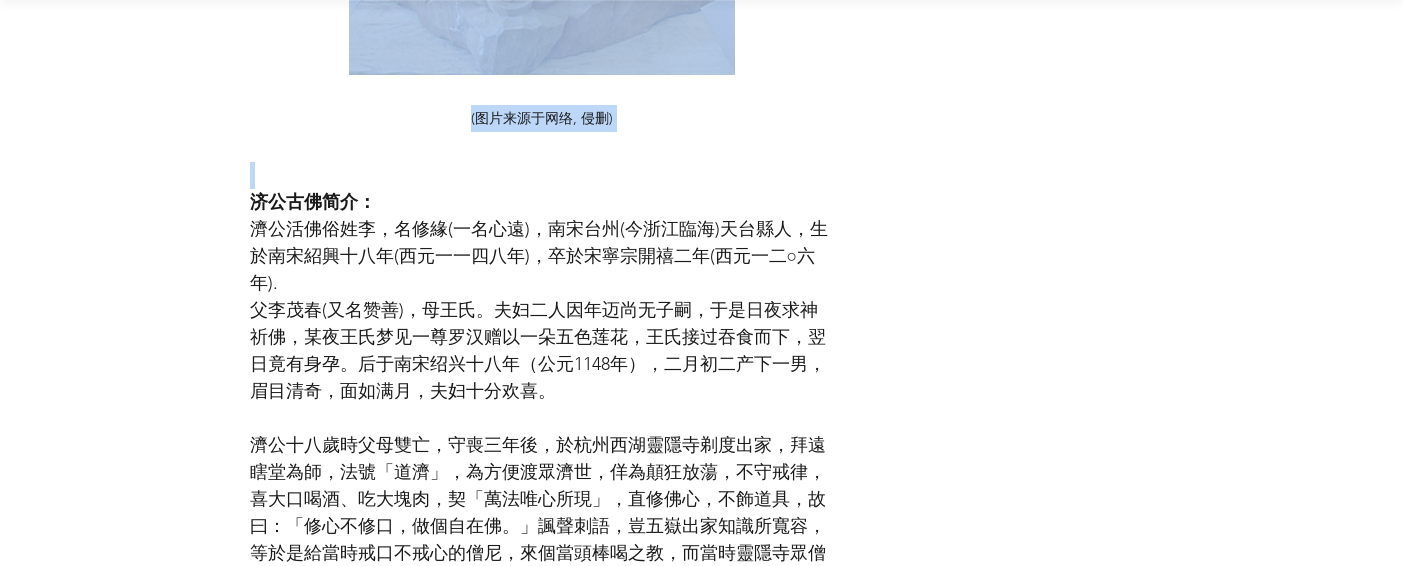 drag, startPoint x: 254, startPoint y: 223, endPoint x: 984, endPoint y: 399, distance: 750.91675 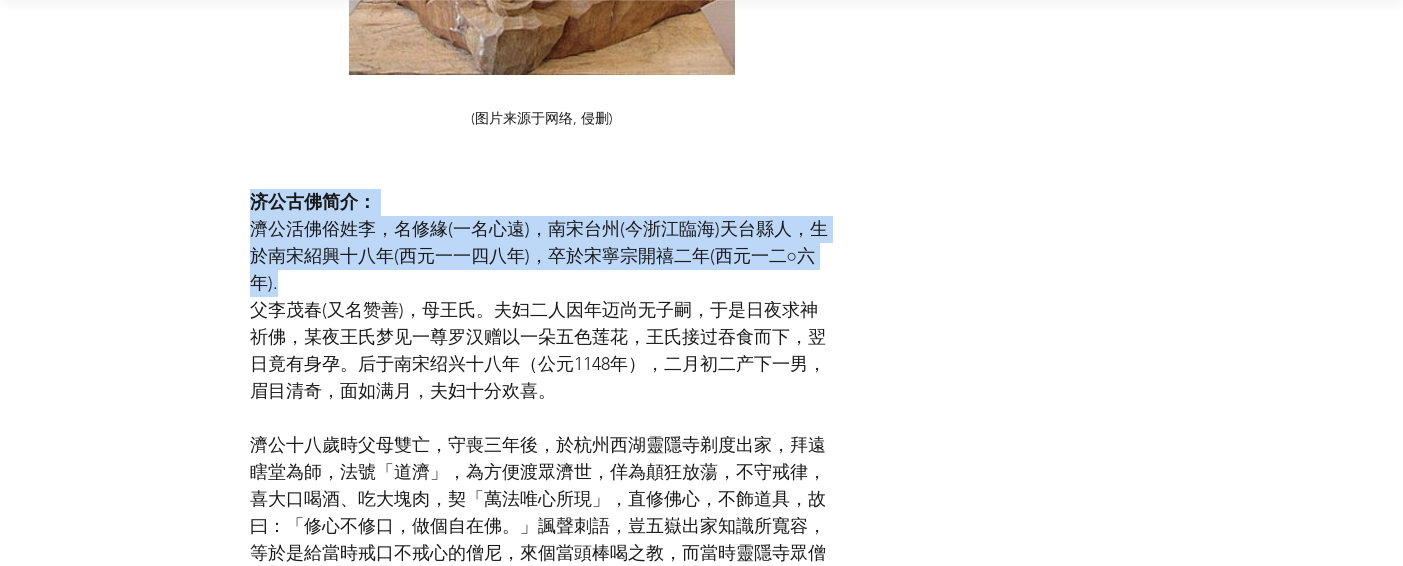drag, startPoint x: 239, startPoint y: 226, endPoint x: 665, endPoint y: 310, distance: 434.20273 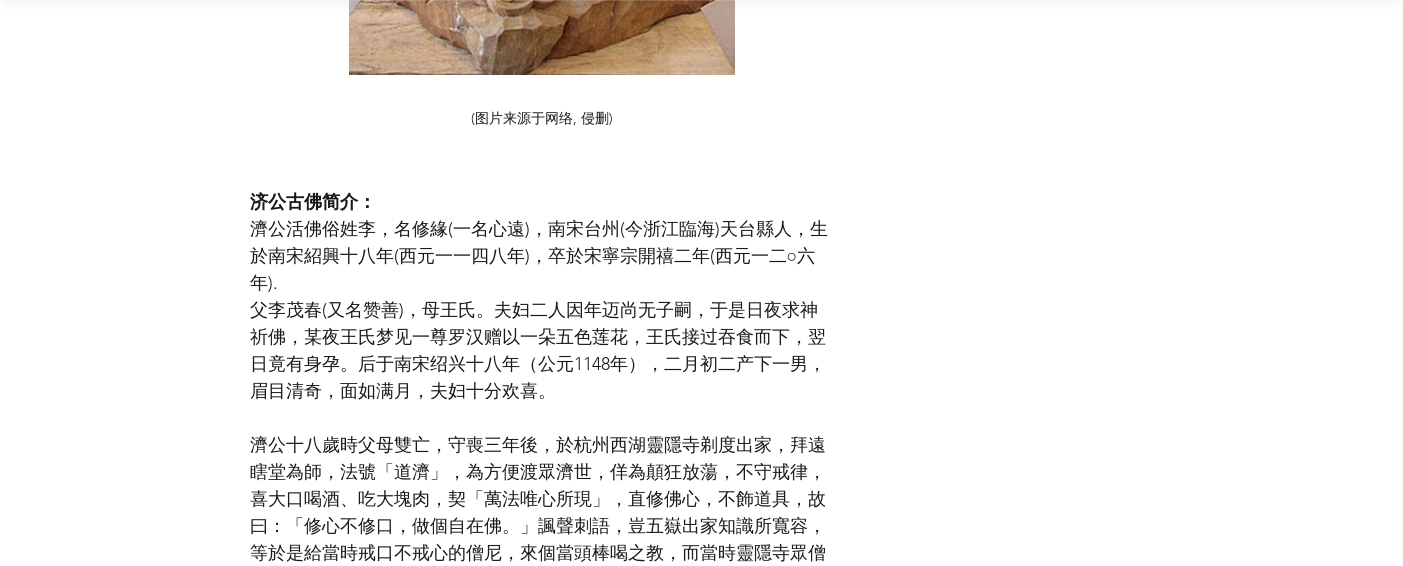 click at bounding box center (542, 175) 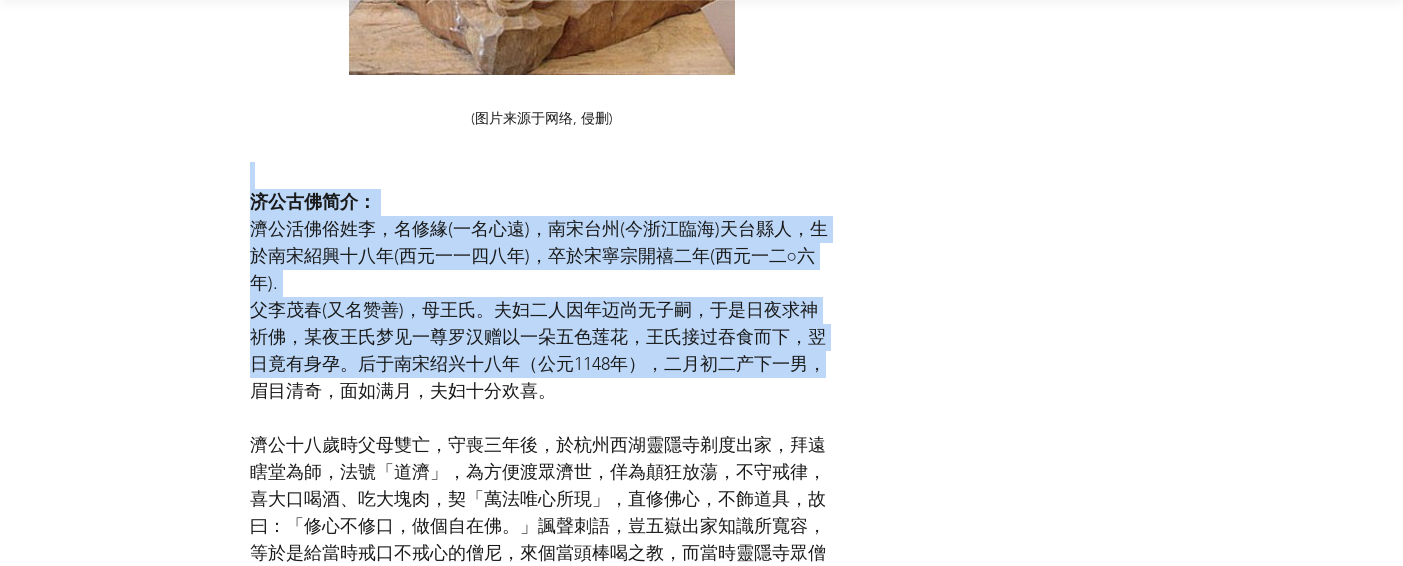 drag, startPoint x: 246, startPoint y: 211, endPoint x: 859, endPoint y: 389, distance: 638.32043 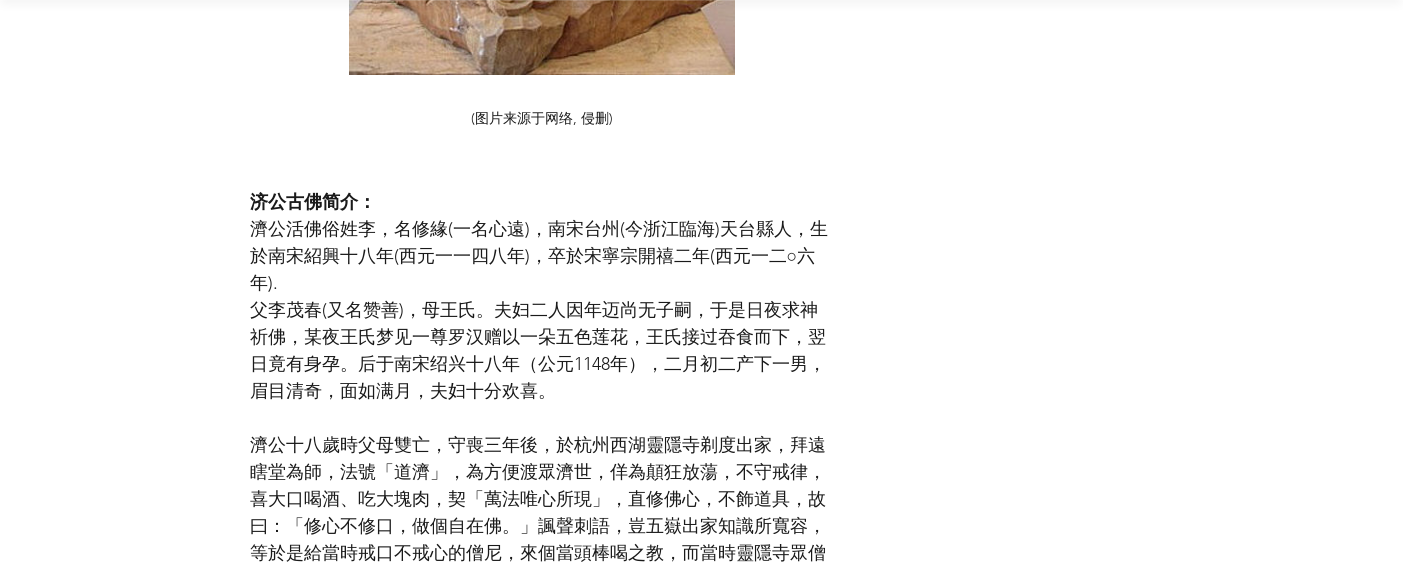 click at bounding box center [542, 175] 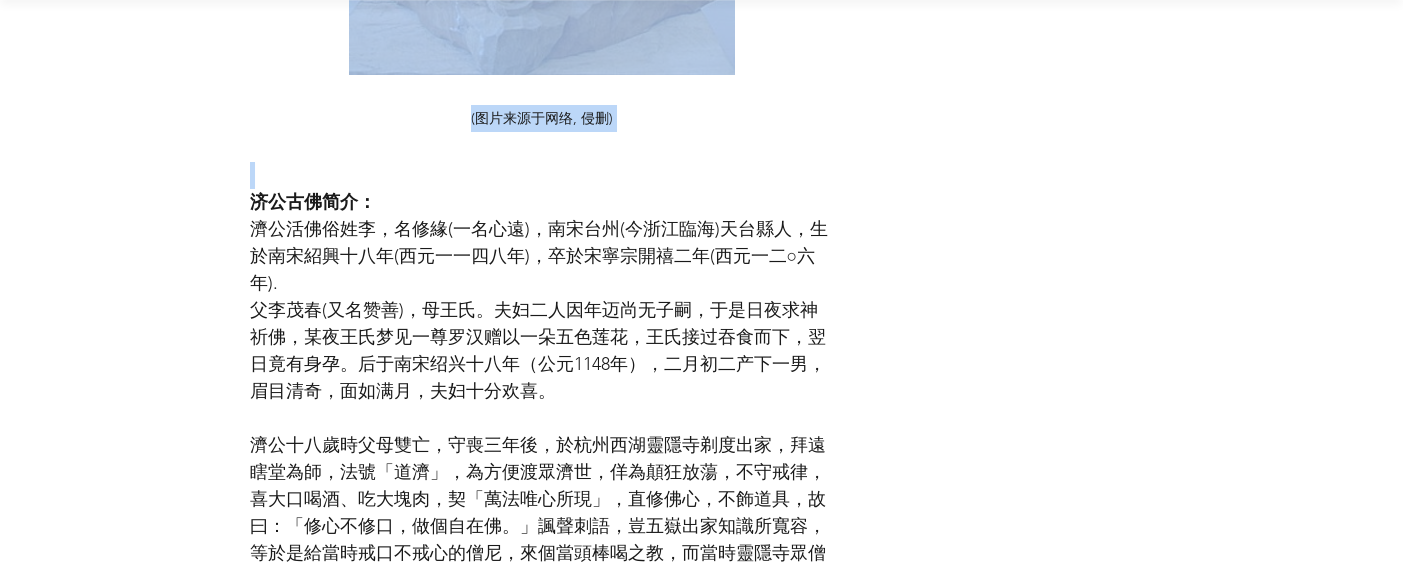 drag, startPoint x: 248, startPoint y: 209, endPoint x: 898, endPoint y: 431, distance: 686.86536 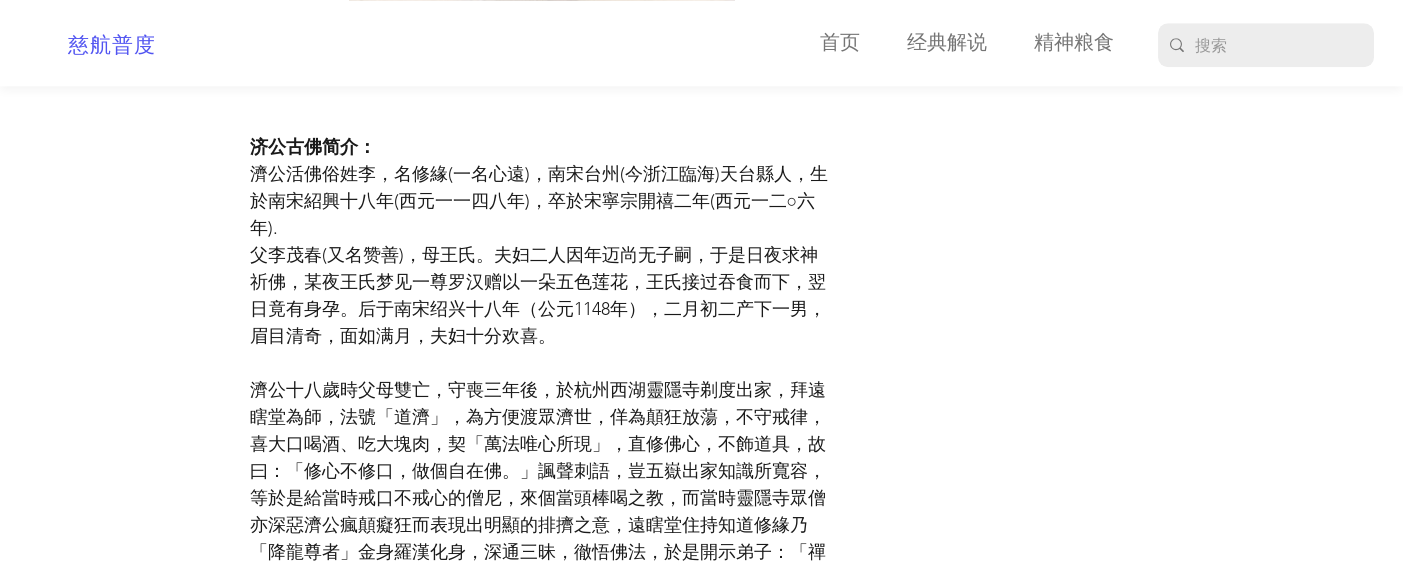scroll, scrollTop: 8400, scrollLeft: 0, axis: vertical 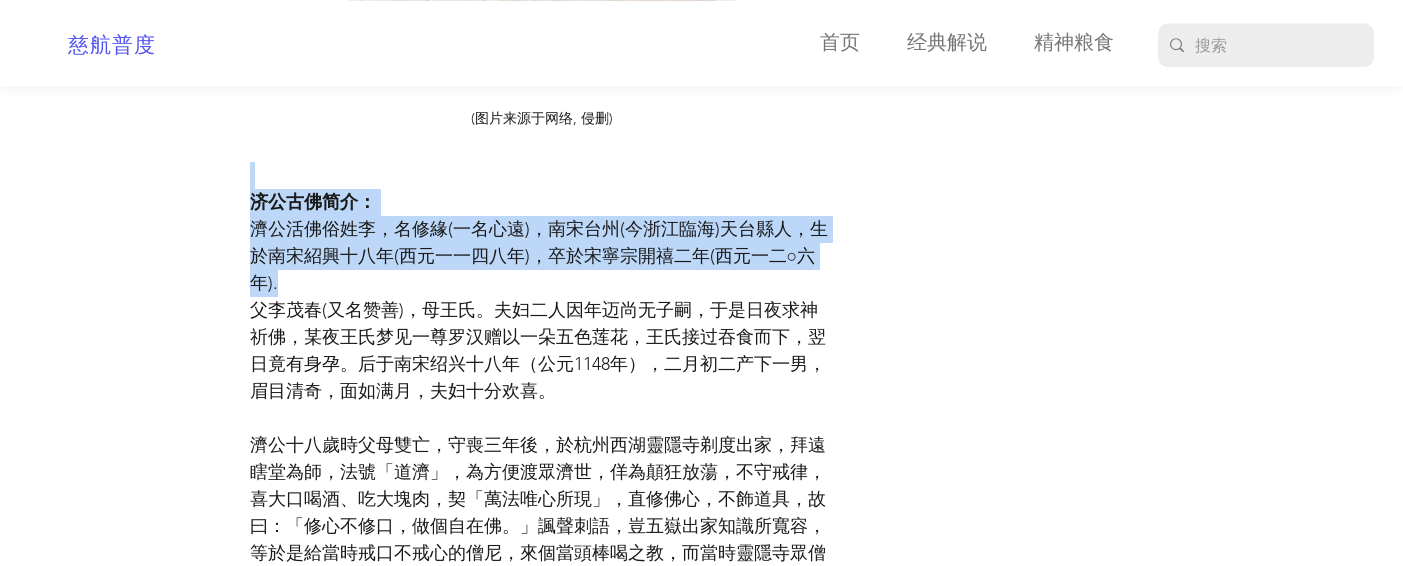 drag, startPoint x: 234, startPoint y: 196, endPoint x: 492, endPoint y: 311, distance: 282.46948 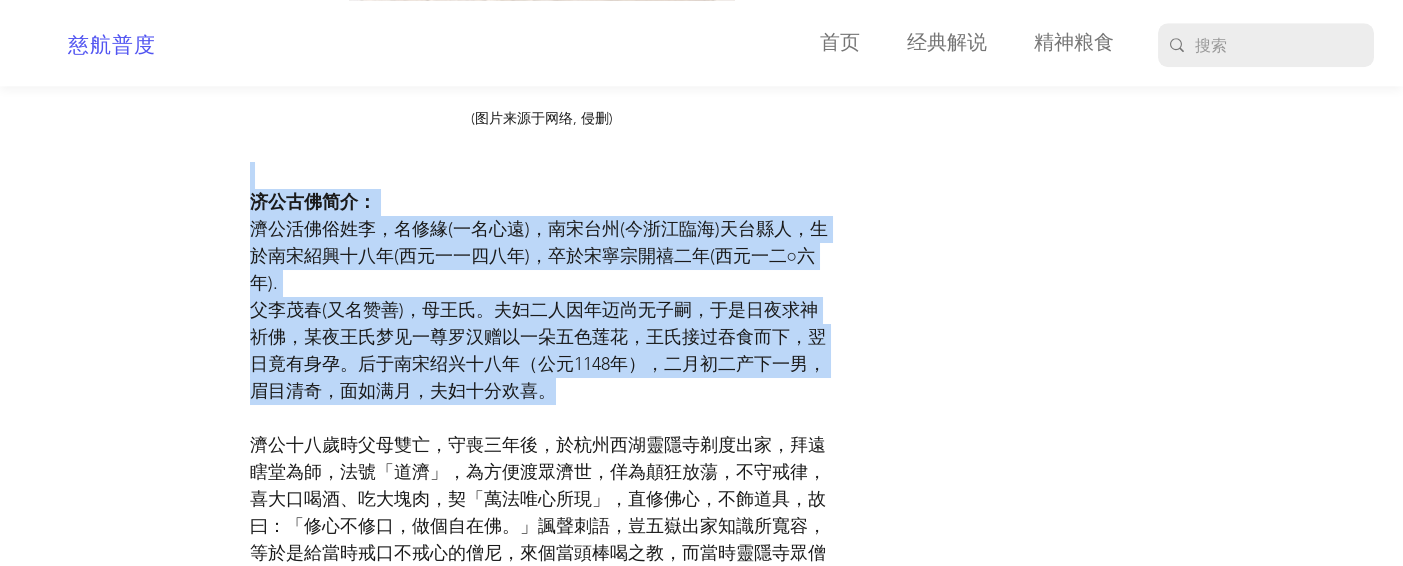 drag, startPoint x: 251, startPoint y: 209, endPoint x: 625, endPoint y: 418, distance: 428.43552 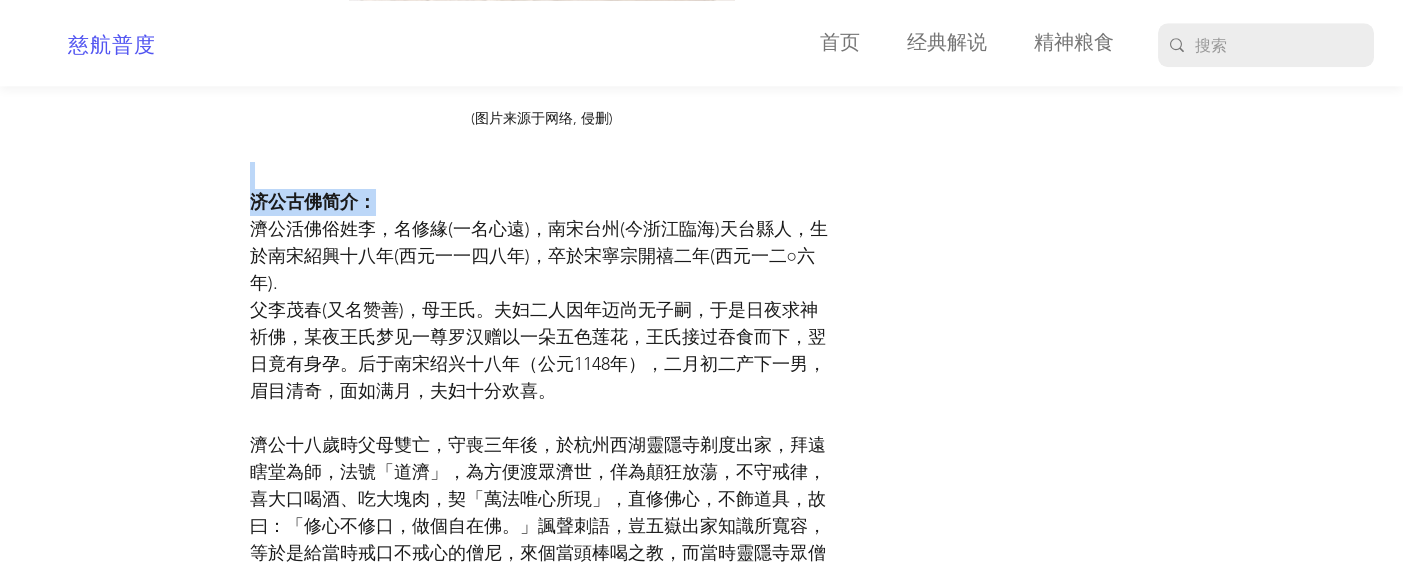 drag, startPoint x: 244, startPoint y: 204, endPoint x: 402, endPoint y: 234, distance: 160.82289 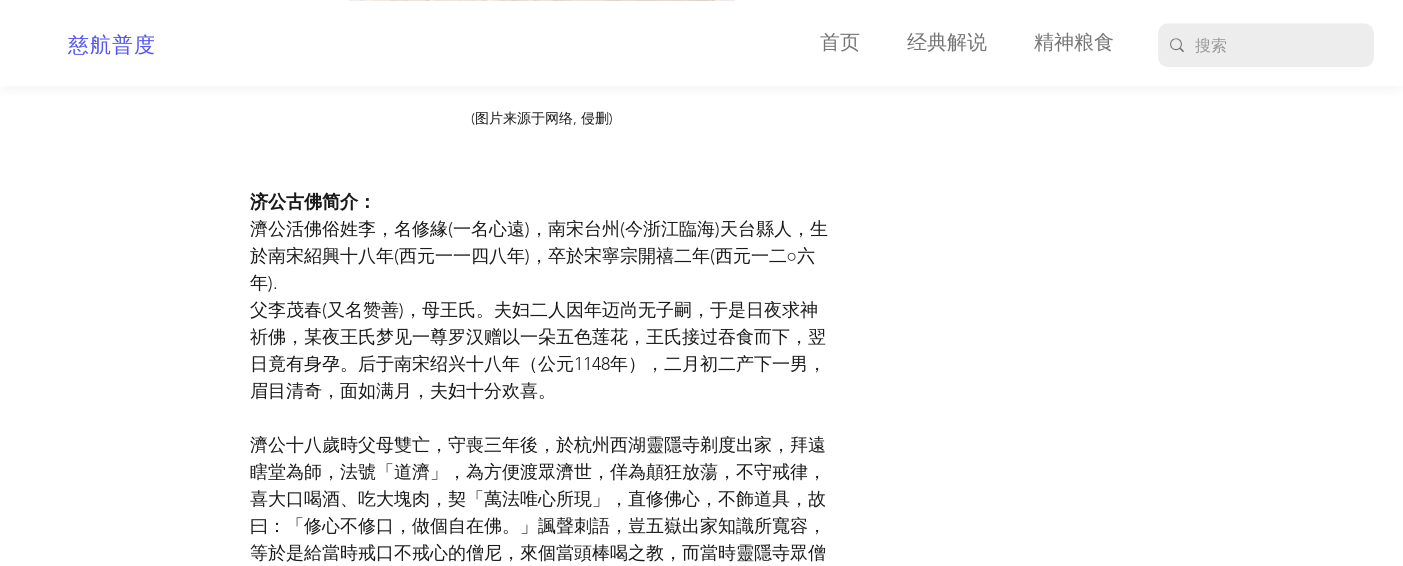 click on "濟公活佛俗姓李，名修緣(一名心遠)，南宋台州(今浙江臨海)天台縣人，生於南宋紹興十八年(西元一一四八年)，卒於宋寧宗開禧二年(西元一二○六年)." at bounding box center (539, 256) 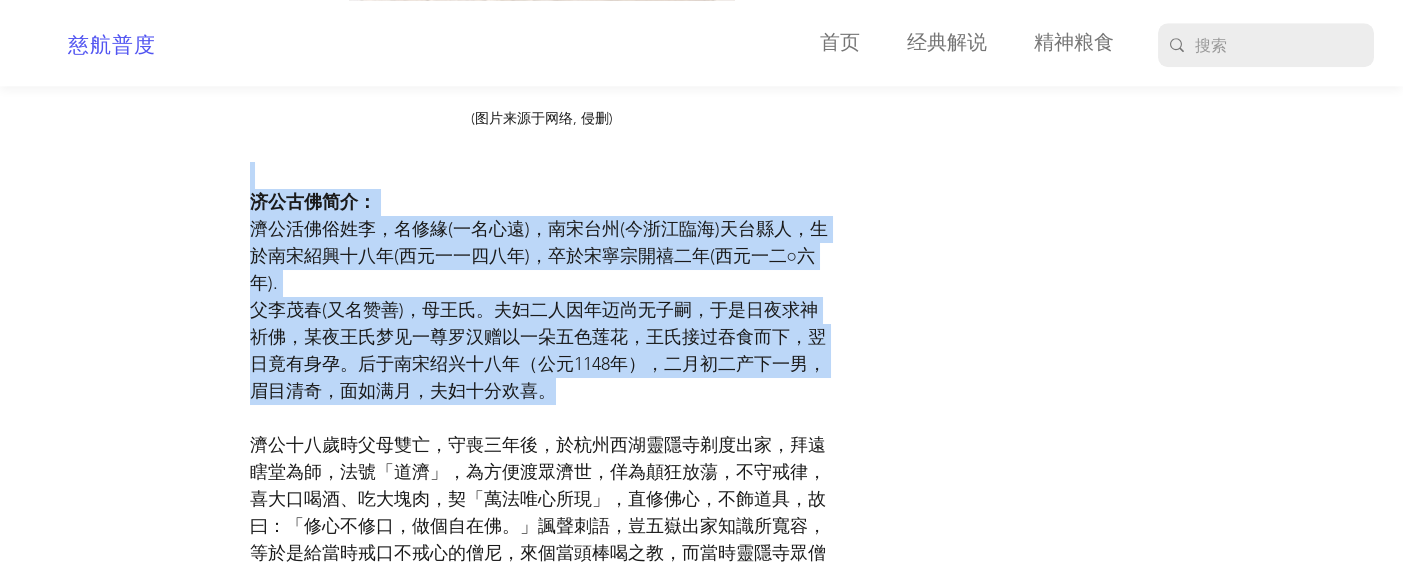 drag, startPoint x: 247, startPoint y: 194, endPoint x: 689, endPoint y: 417, distance: 495.0687 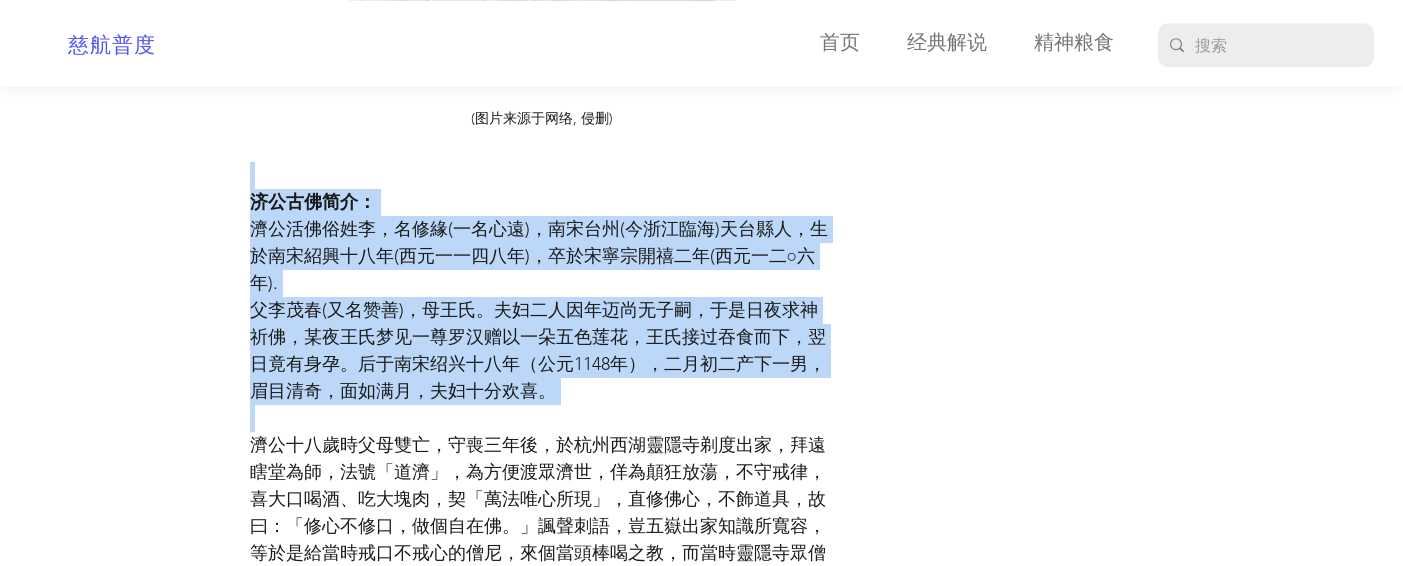 drag, startPoint x: 225, startPoint y: 178, endPoint x: 585, endPoint y: 443, distance: 447.01788 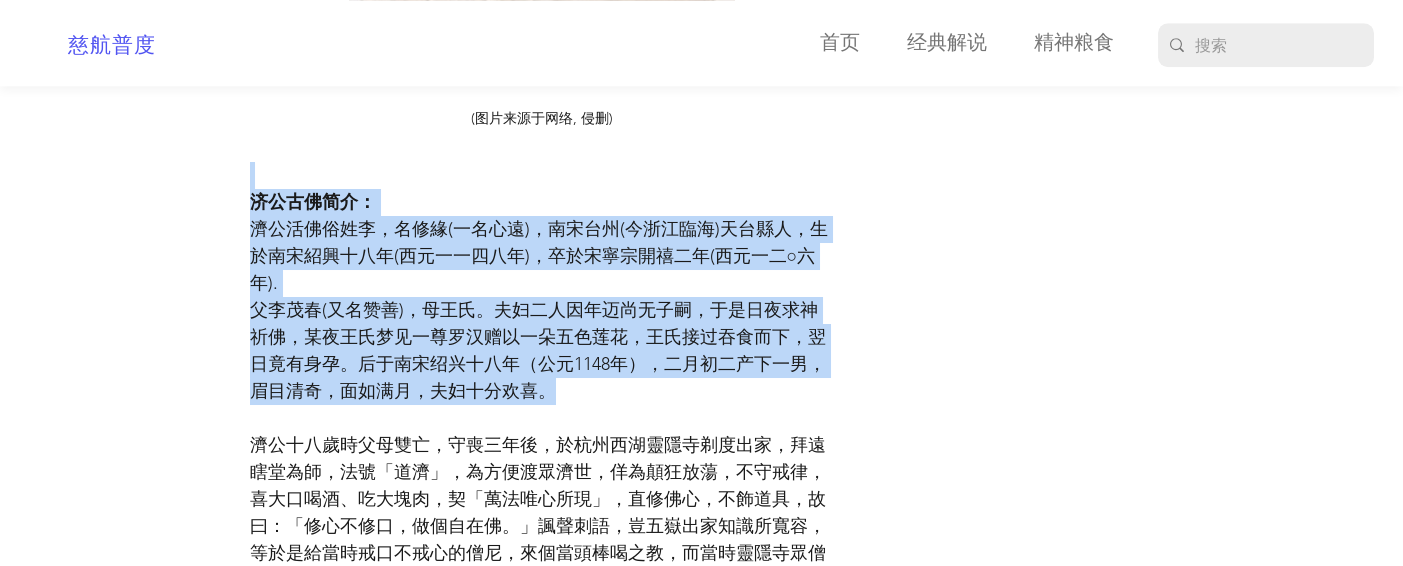 drag, startPoint x: 231, startPoint y: 199, endPoint x: 620, endPoint y: 420, distance: 447.39468 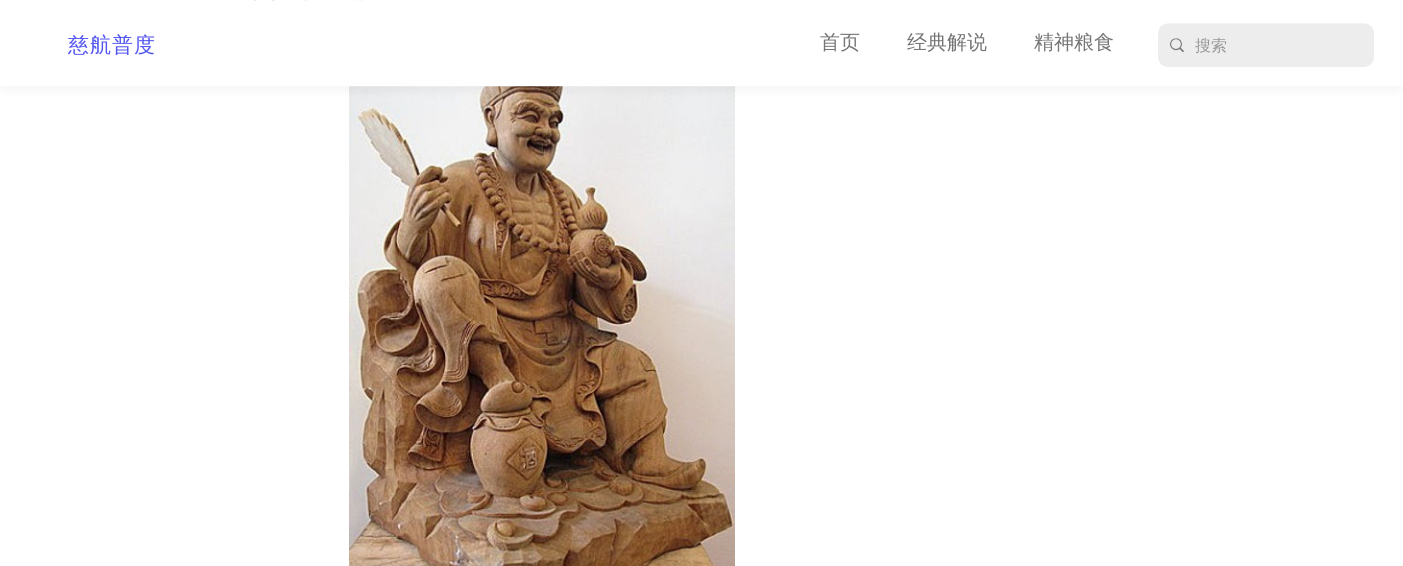 scroll, scrollTop: 7600, scrollLeft: 0, axis: vertical 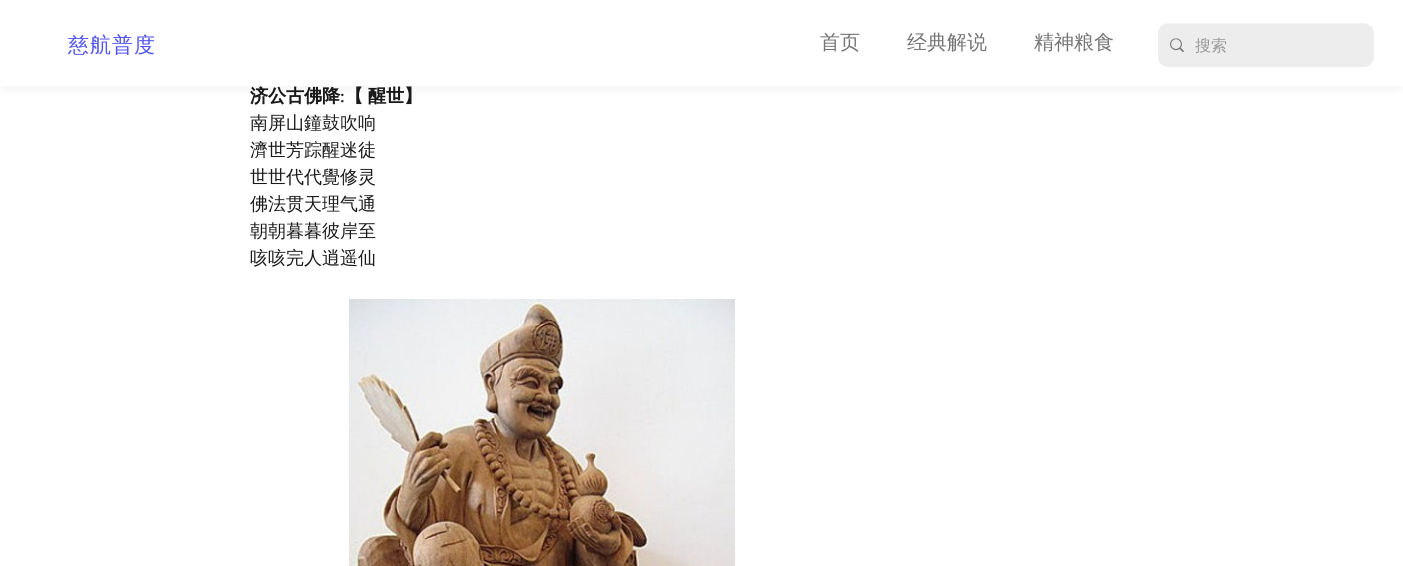 click on "济公古佛降:【 醒世】" at bounding box center [542, 96] 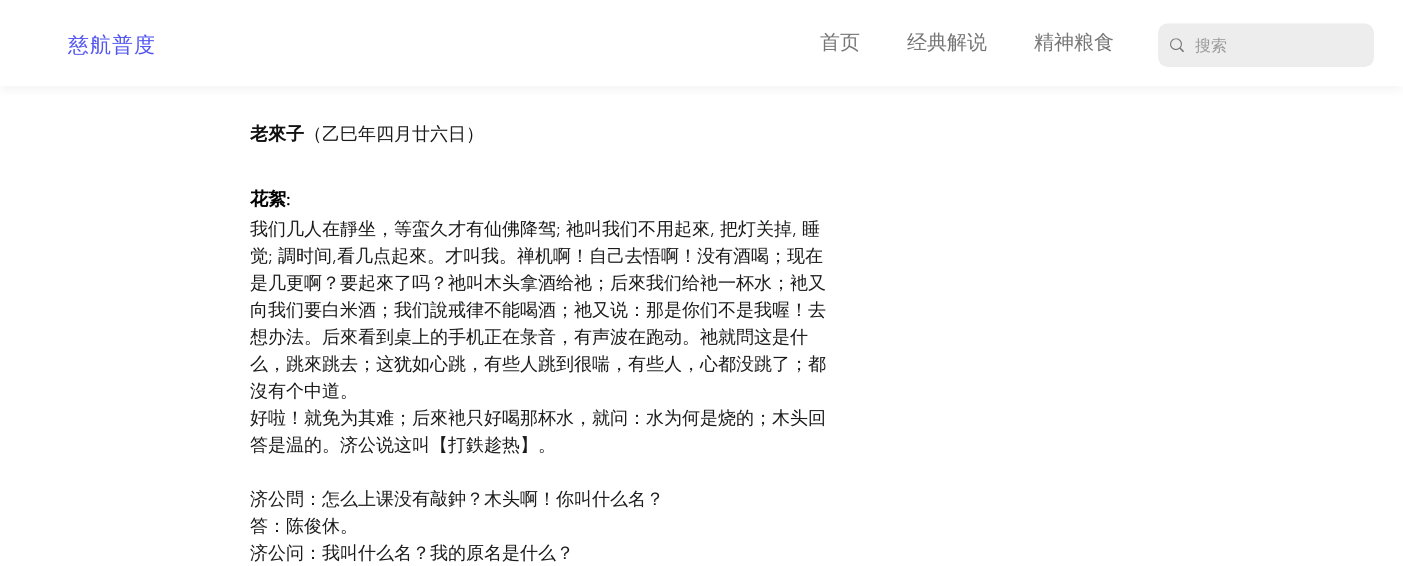 scroll, scrollTop: 6533, scrollLeft: 0, axis: vertical 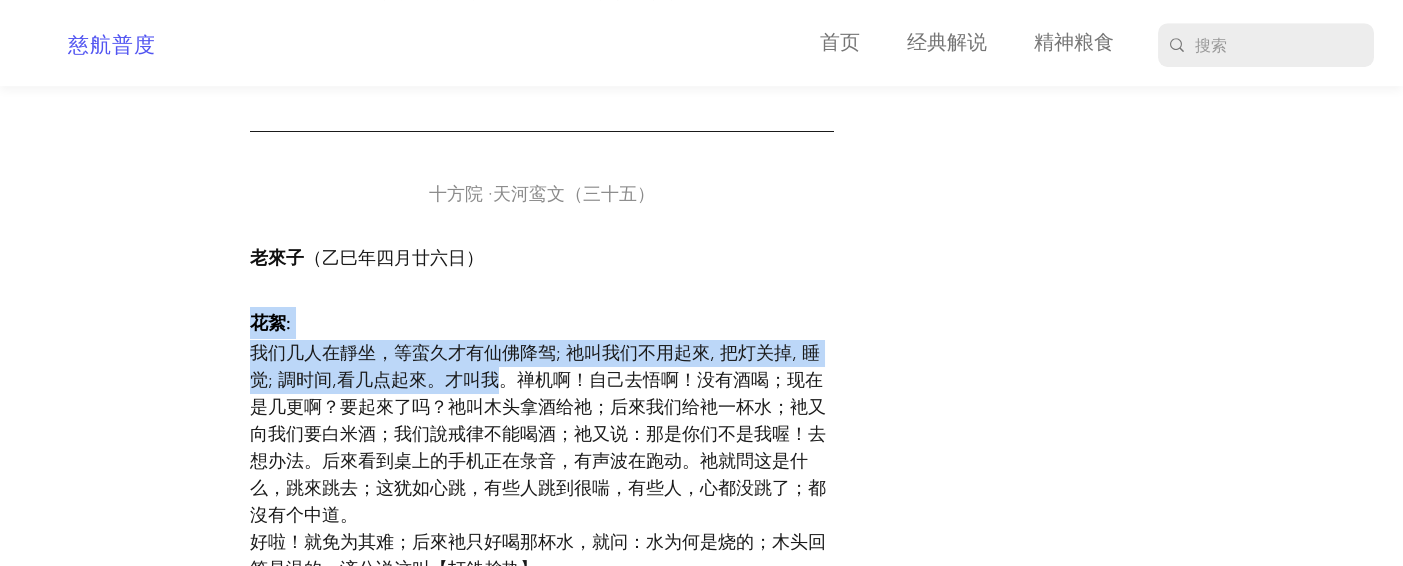 drag, startPoint x: 248, startPoint y: 340, endPoint x: 499, endPoint y: 395, distance: 256.95526 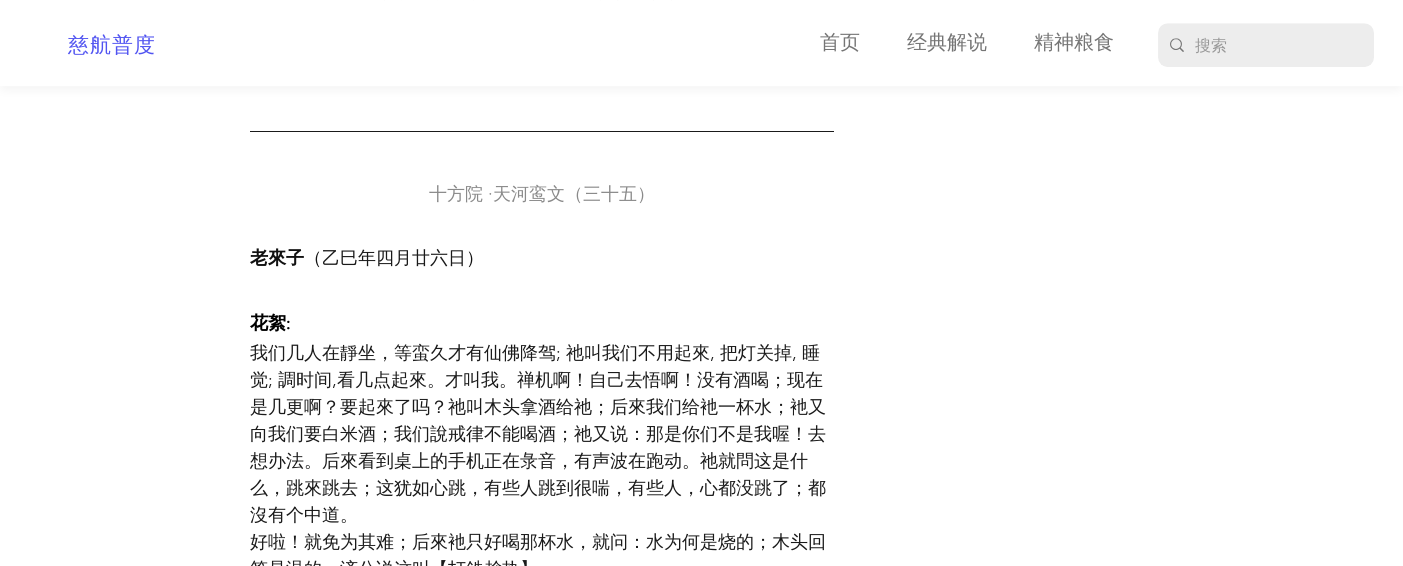 click on "老来子 （ 乙巳年四月廿六日 ）" at bounding box center (542, 258) 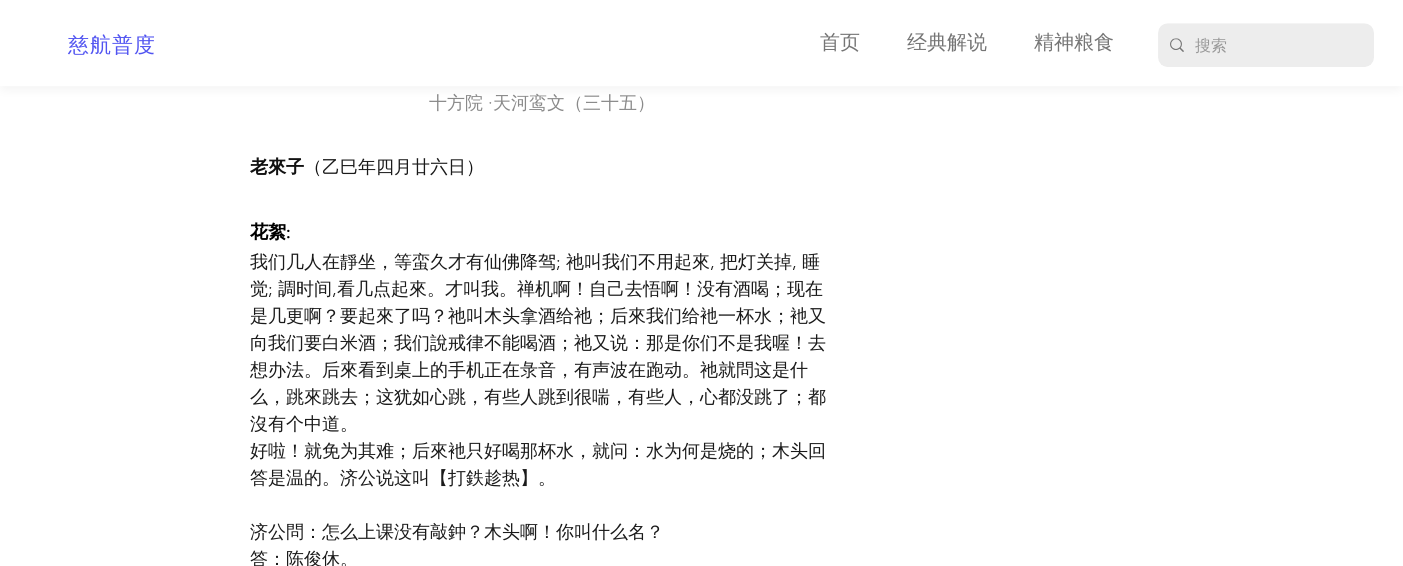 scroll, scrollTop: 6533, scrollLeft: 0, axis: vertical 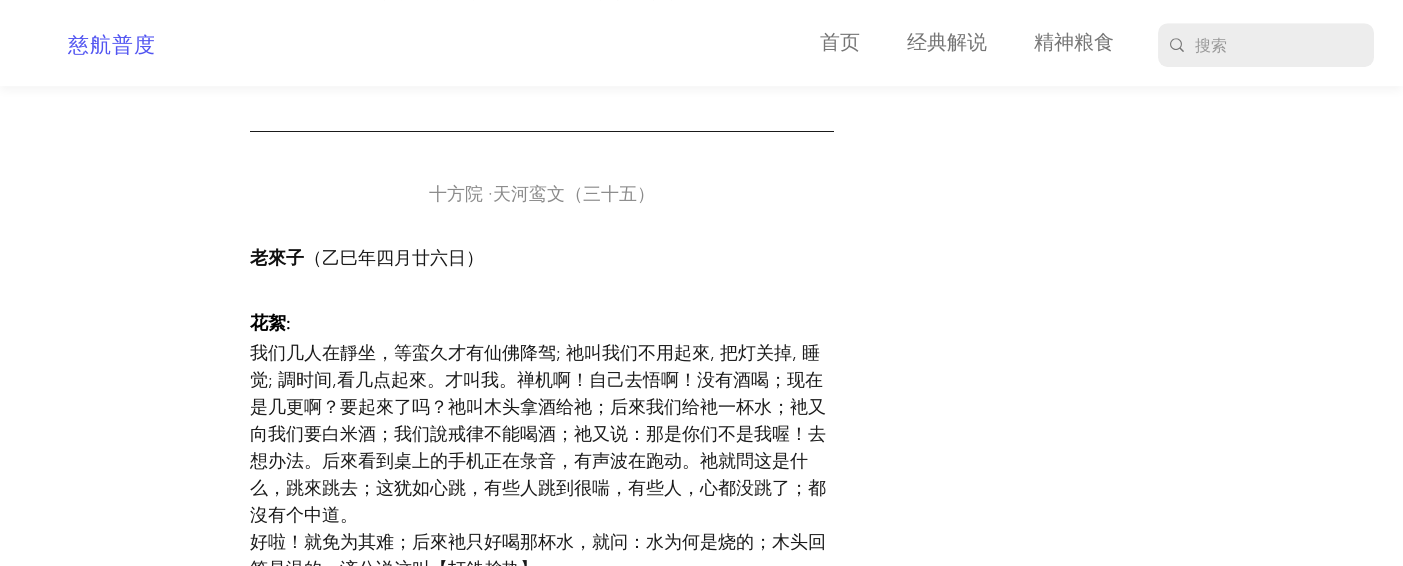 click on "我们几人在靜坐，等蛮久才有仙佛降驾; 祂叫我们不用起來, 把灯关掉, 睡觉; 調时间,看几点起來。才叫我。禅机啊！自己去悟啊！没有酒喝；现在是几更啊？要起來了吗？祂叫木头拿酒给祂；后來我们给衪一杯水；衪又向我们要白米酒；我们說戒律不能喝酒；祂又说：那是你们不是我喔！去想办法。后來看到桌上的手机正在彔音，有声波在跑动。祂就問这是什么，跳來跳去；这犹如心跳，有些人跳到很喘，有些人，心都没跳了；都沒有个中道。" at bounding box center (538, 434) 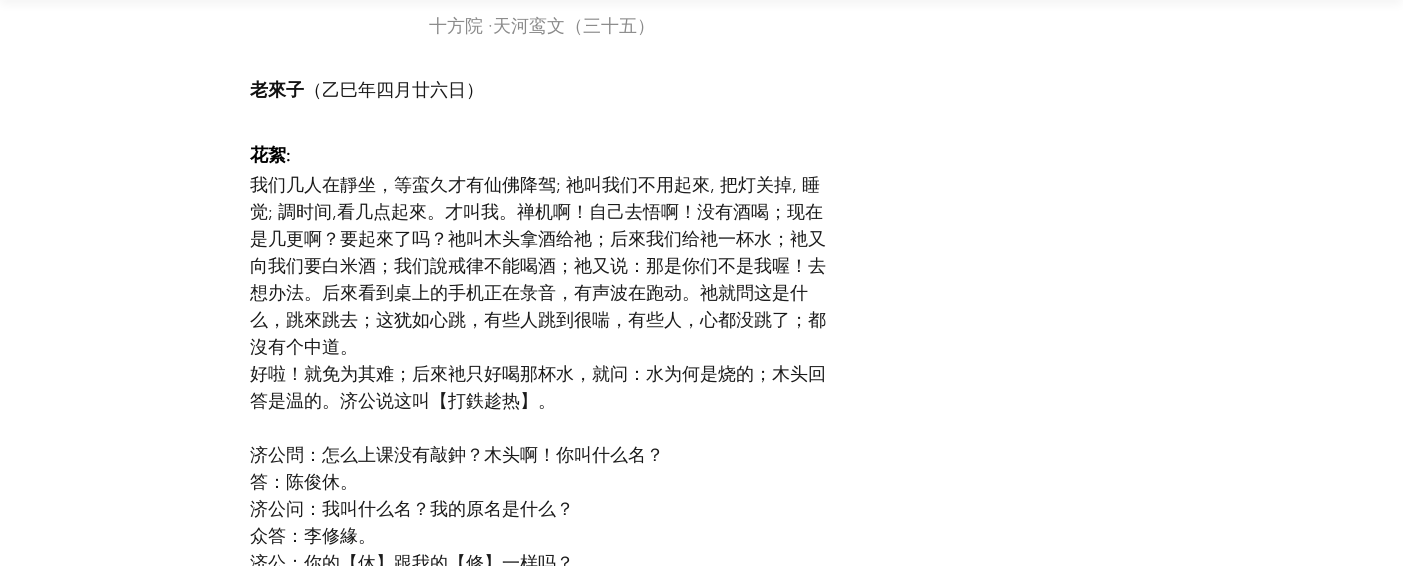 scroll, scrollTop: 6666, scrollLeft: 0, axis: vertical 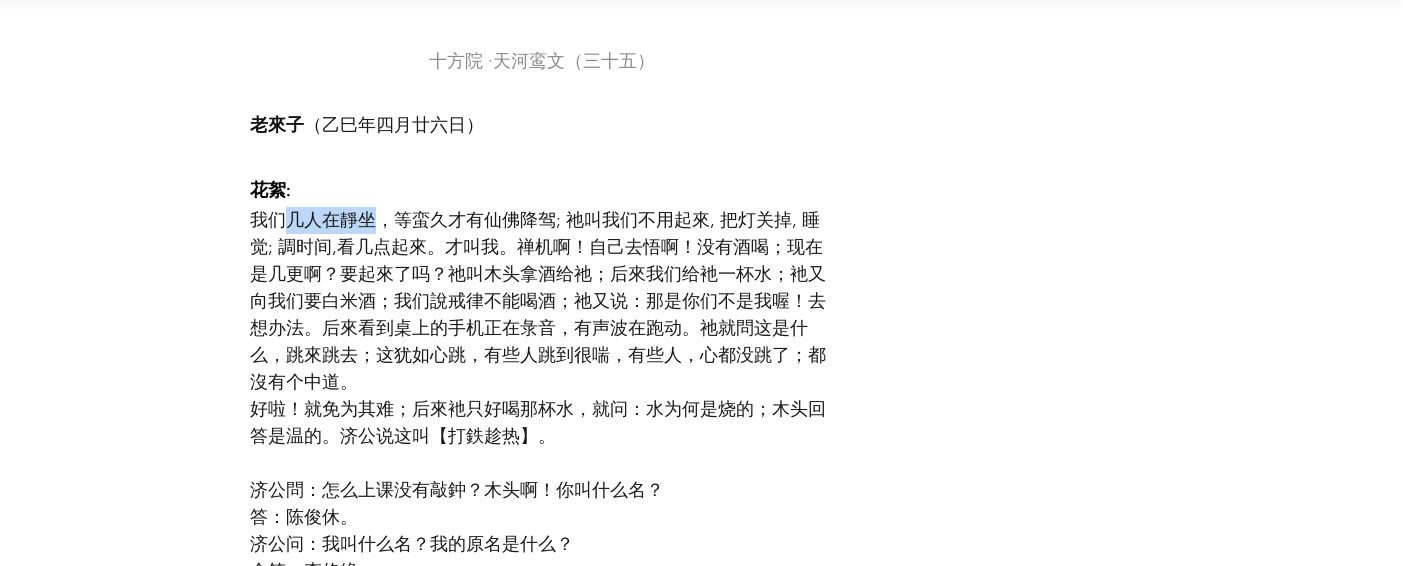 drag, startPoint x: 281, startPoint y: 246, endPoint x: 374, endPoint y: 254, distance: 93.34345 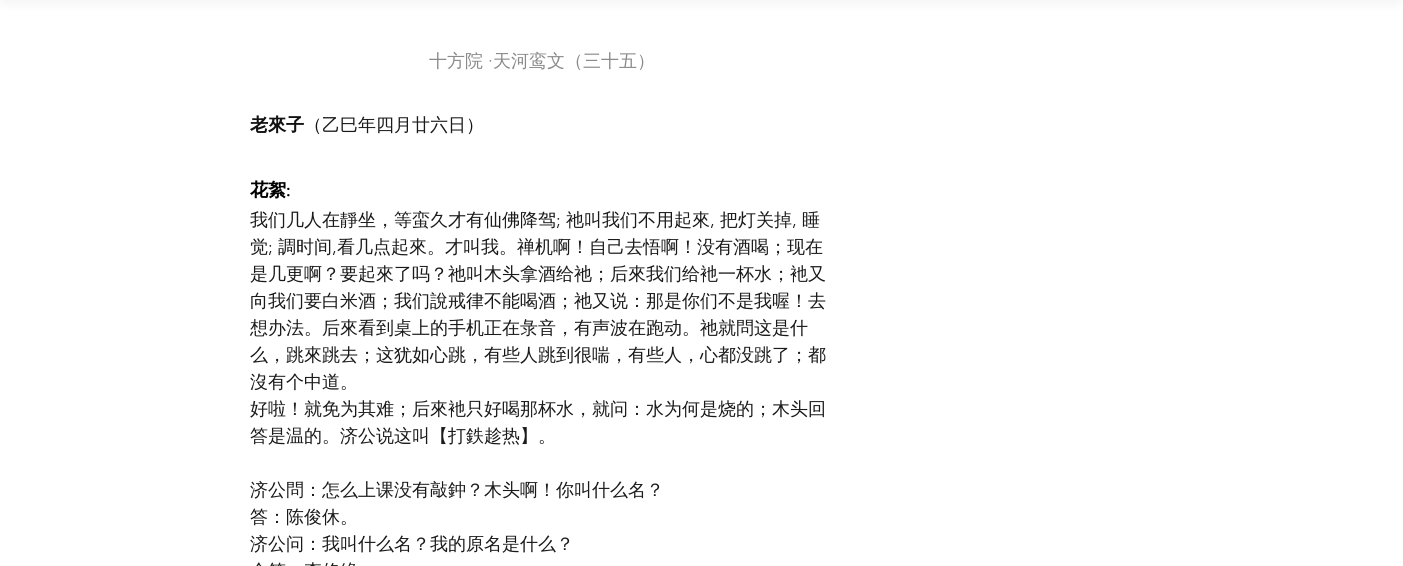 click on "我们几人在靜坐，等蛮久才有仙佛降驾; 祂叫我们不用起來, 把灯关掉, 睡觉; 調时间,看几点起來。才叫我。禅机啊！自己去悟啊！没有酒喝；现在是几更啊？要起來了吗？祂叫木头拿酒给祂；后來我们给衪一杯水；衪又向我们要白米酒；我们說戒律不能喝酒；祂又说：那是你们不是我喔！去想办法。后來看到桌上的手机正在彔音，有声波在跑动。祂就問这是什么，跳來跳去；这犹如心跳，有些人跳到很喘，有些人，心都没跳了；都沒有个中道。" at bounding box center [542, 301] 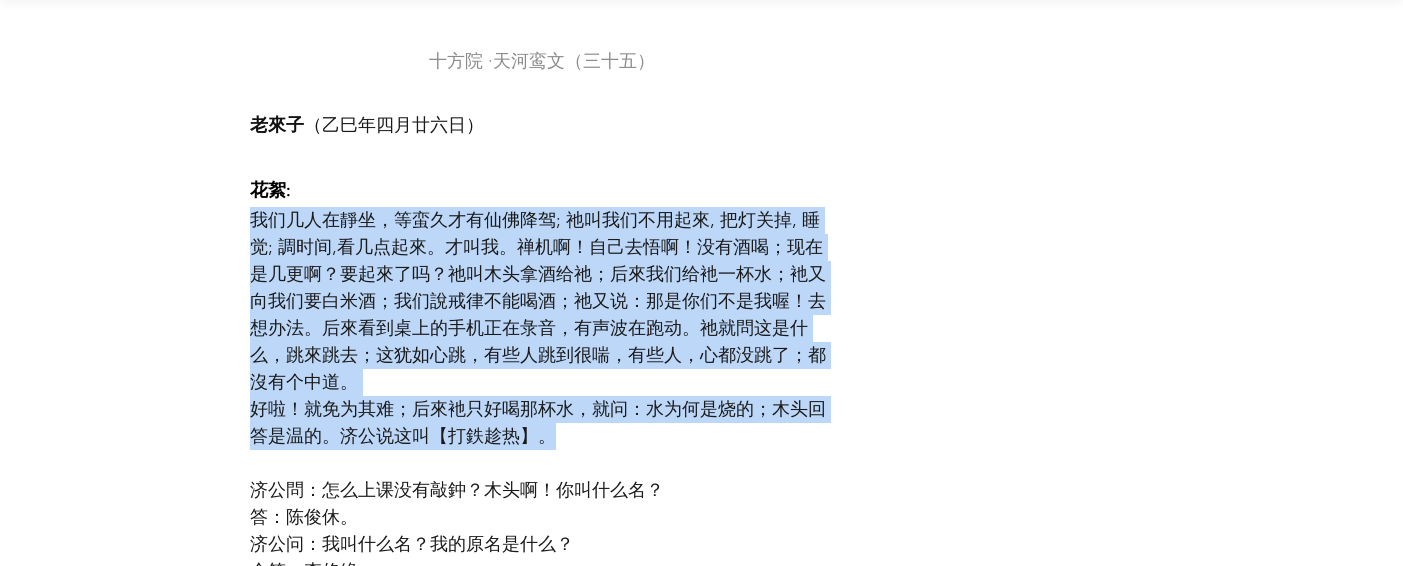 drag, startPoint x: 248, startPoint y: 243, endPoint x: 797, endPoint y: 466, distance: 592.56226 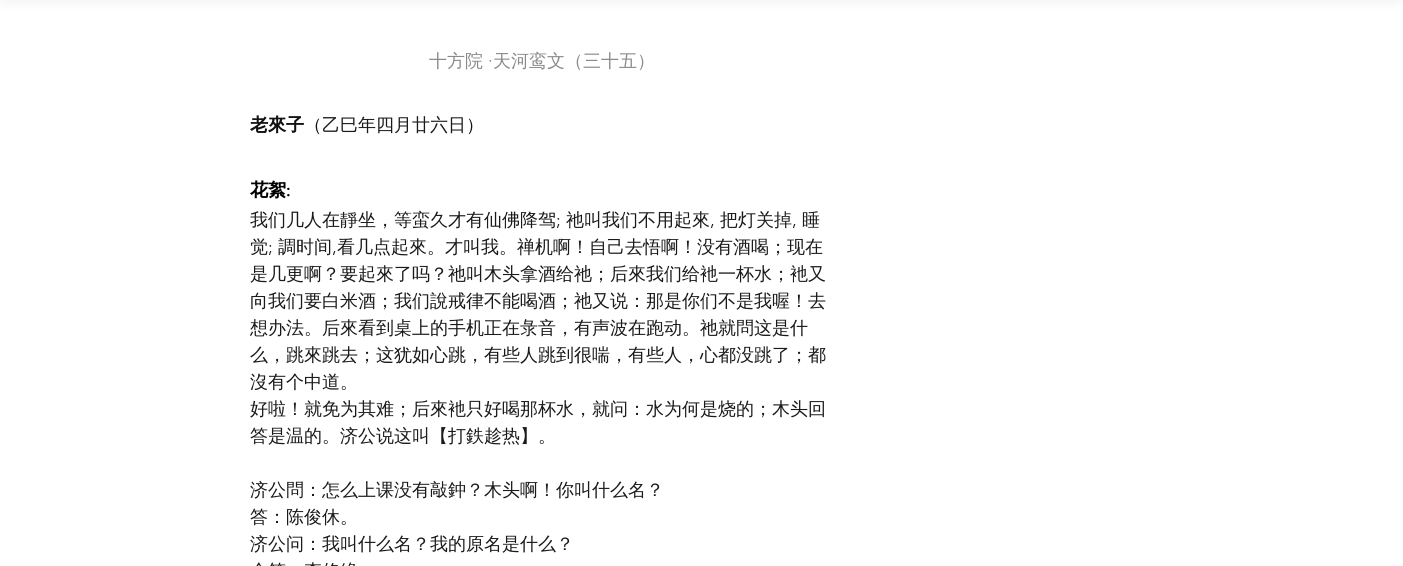click on "我们几人在靜坐，等蛮久才有仙佛降驾; 祂叫我们不用起來, 把灯关掉, 睡觉; 調时间,看几点起來。才叫我。禅机啊！自己去悟啊！没有酒喝；现在是几更啊？要起來了吗？祂叫木头拿酒给祂；后來我们给衪一杯水；衪又向我们要白米酒；我们說戒律不能喝酒；祂又说：那是你们不是我喔！去想办法。后來看到桌上的手机正在彔音，有声波在跑动。祂就問这是什么，跳來跳去；这犹如心跳，有些人跳到很喘，有些人，心都没跳了；都沒有个中道。" at bounding box center (538, 301) 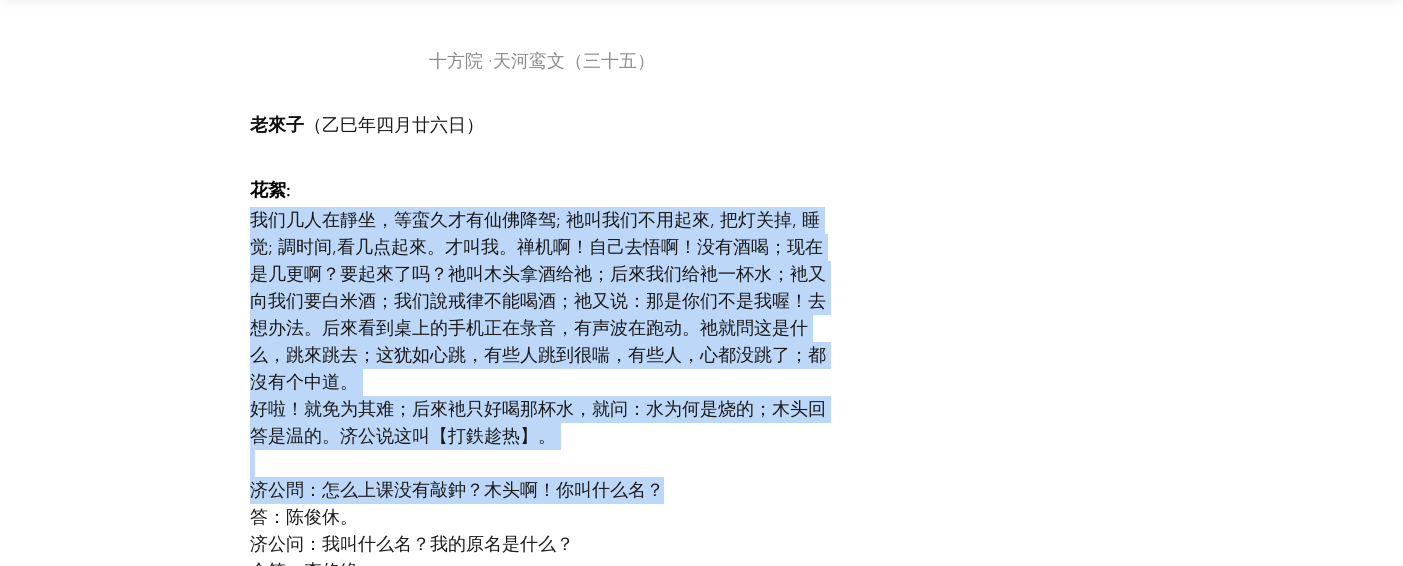 drag, startPoint x: 245, startPoint y: 246, endPoint x: 705, endPoint y: 521, distance: 535.9338 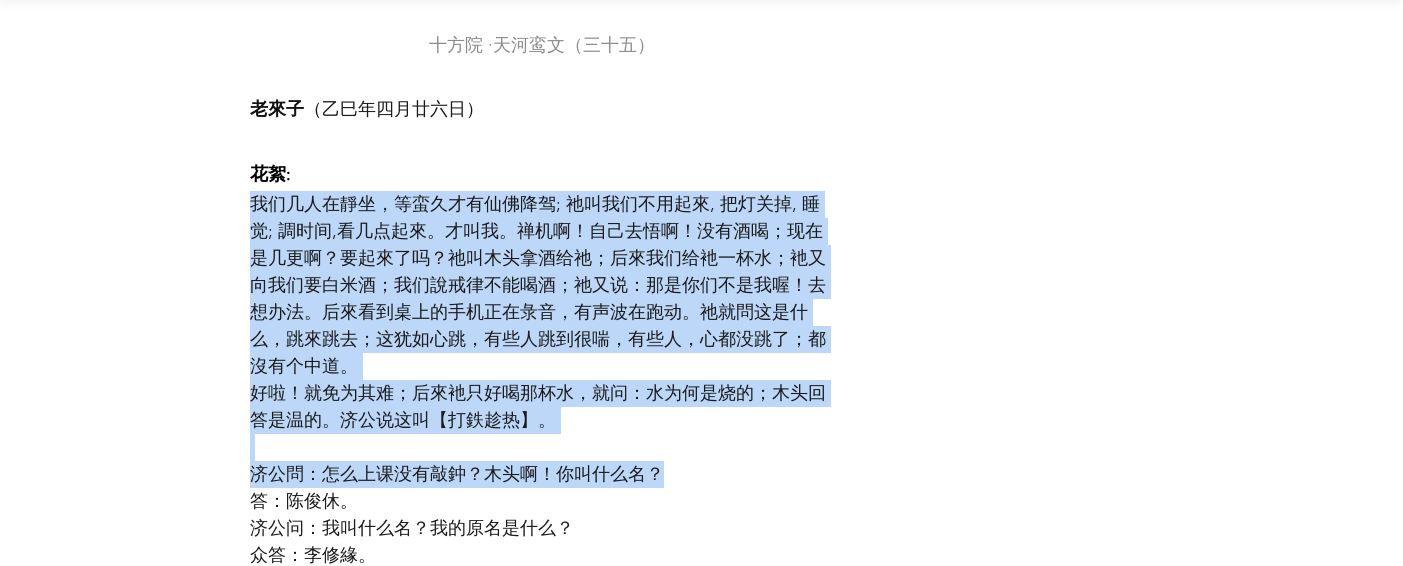 scroll, scrollTop: 6666, scrollLeft: 0, axis: vertical 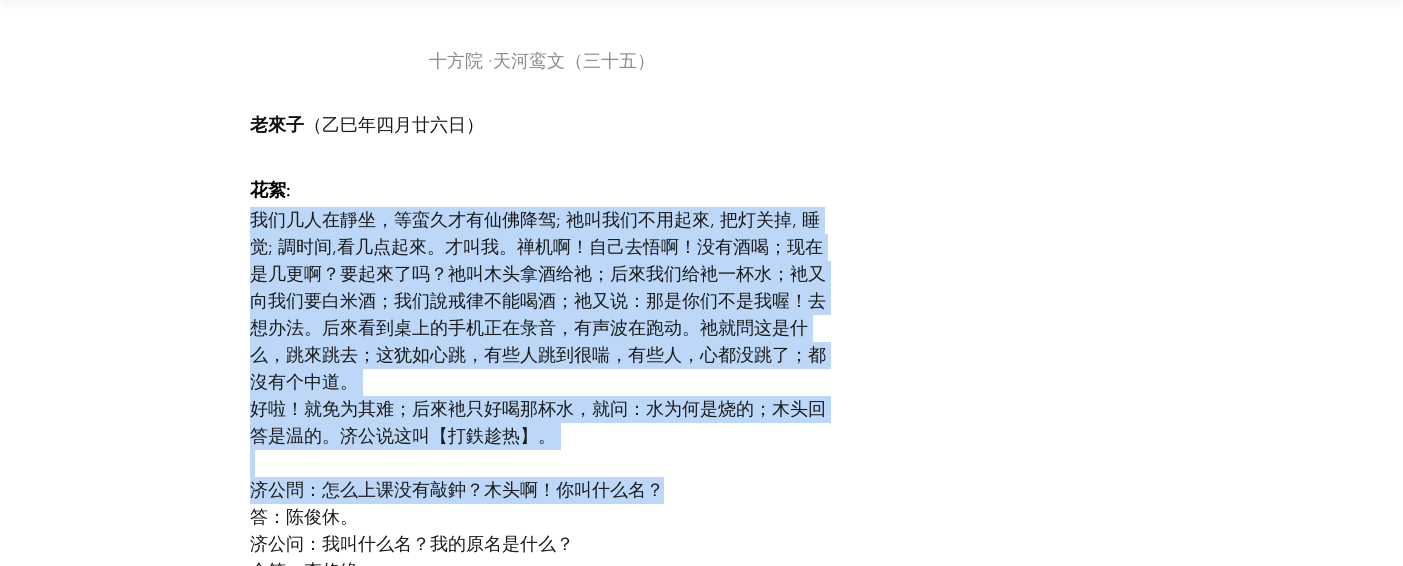 click on "我们几人在靜坐，等蛮久才有仙佛降驾; 祂叫我们不用起來, 把灯关掉, 睡觉; 調时间,看几点起來。才叫我。禅机啊！自己去悟啊！没有酒喝；现在是几更啊？要起來了吗？祂叫木头拿酒给祂；后來我们给衪一杯水；衪又向我们要白米酒；我们說戒律不能喝酒；祂又说：那是你们不是我喔！去想办法。后來看到桌上的手机正在彔音，有声波在跑动。祂就問这是什么，跳來跳去；这犹如心跳，有些人跳到很喘，有些人，心都没跳了；都沒有个中道。" at bounding box center (538, 301) 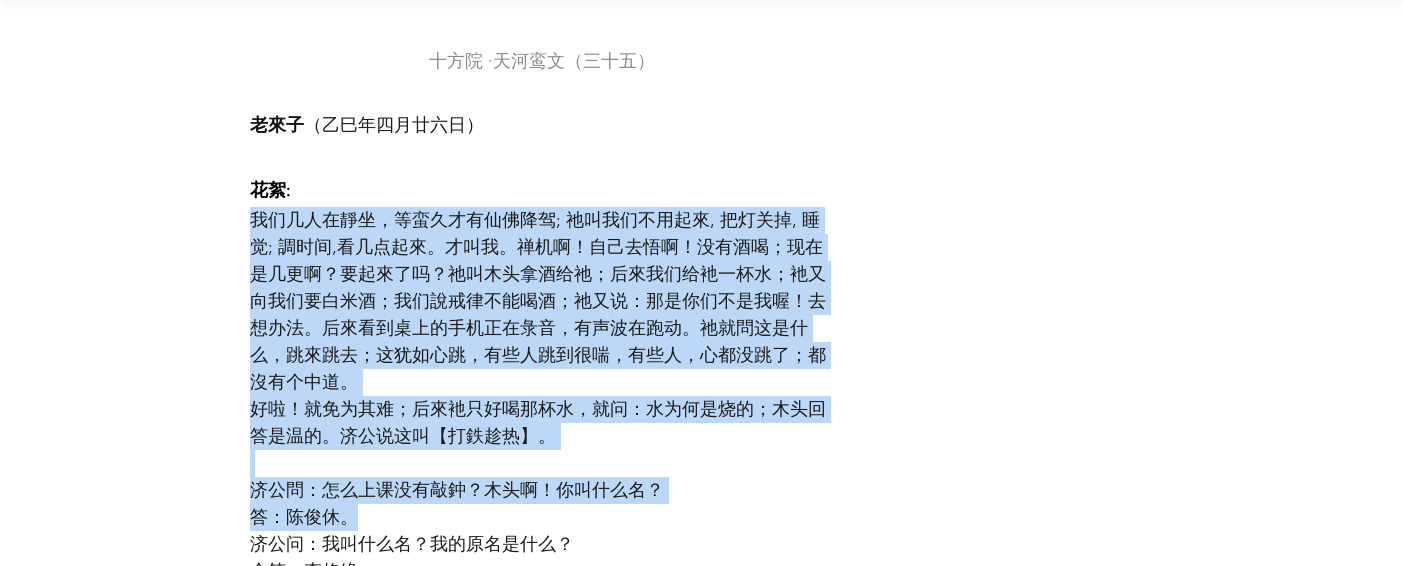 drag, startPoint x: 249, startPoint y: 243, endPoint x: 825, endPoint y: 531, distance: 643.98755 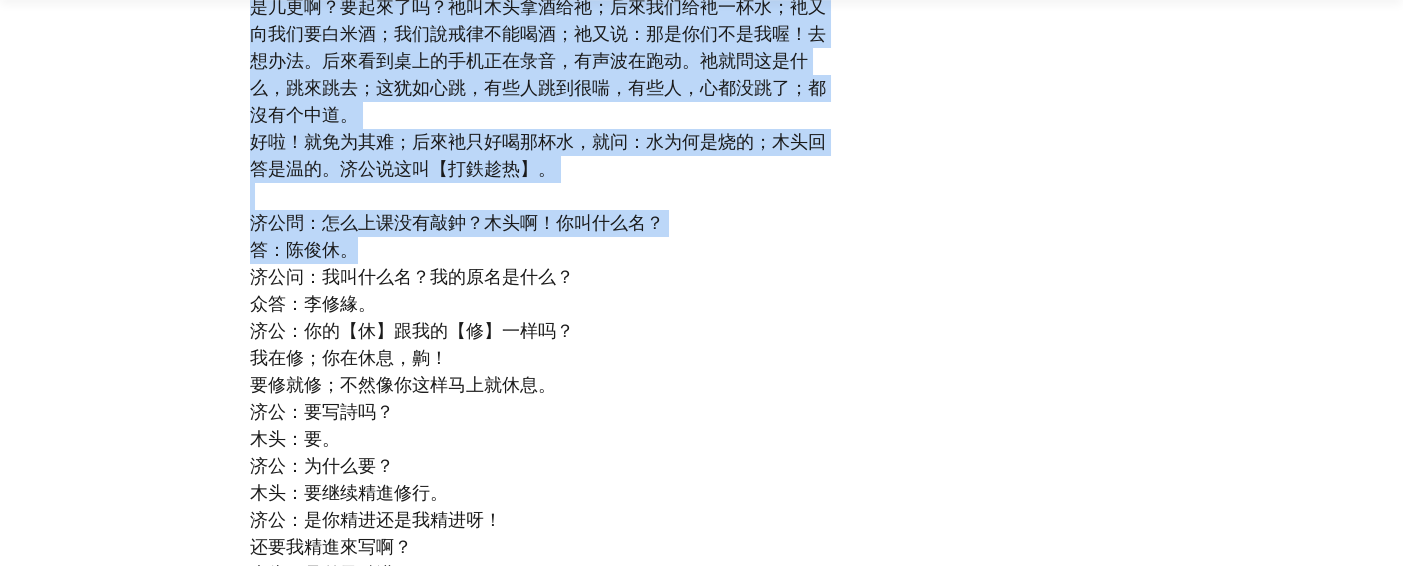 scroll, scrollTop: 6533, scrollLeft: 0, axis: vertical 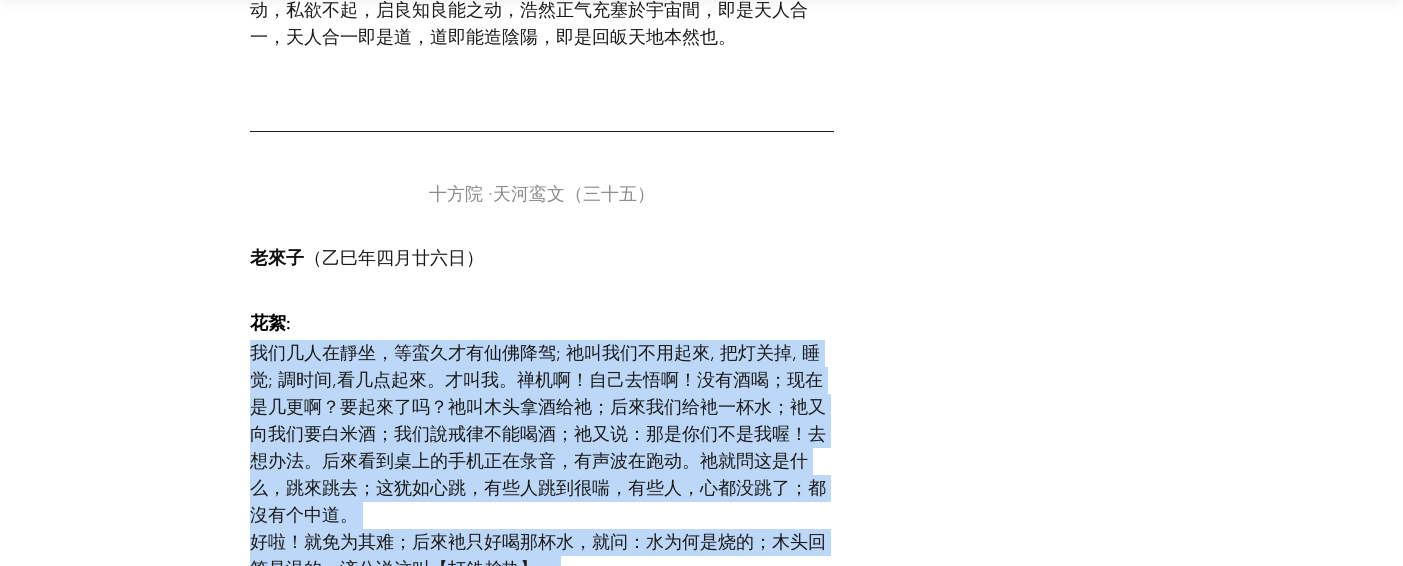 click on "我们几人在靜坐，等蛮久才有仙佛降驾; 祂叫我们不用起來, 把灯关掉, 睡觉; 調时间,看几点起來。才叫我。禅机啊！自己去悟啊！没有酒喝；现在是几更啊？要起來了吗？祂叫木头拿酒给祂；后來我们给衪一杯水；衪又向我们要白米酒；我们說戒律不能喝酒；祂又说：那是你们不是我喔！去想办法。后來看到桌上的手机正在彔音，有声波在跑动。祂就問这是什么，跳來跳去；这犹如心跳，有些人跳到很喘，有些人，心都没跳了；都沒有个中道。" at bounding box center [538, 434] 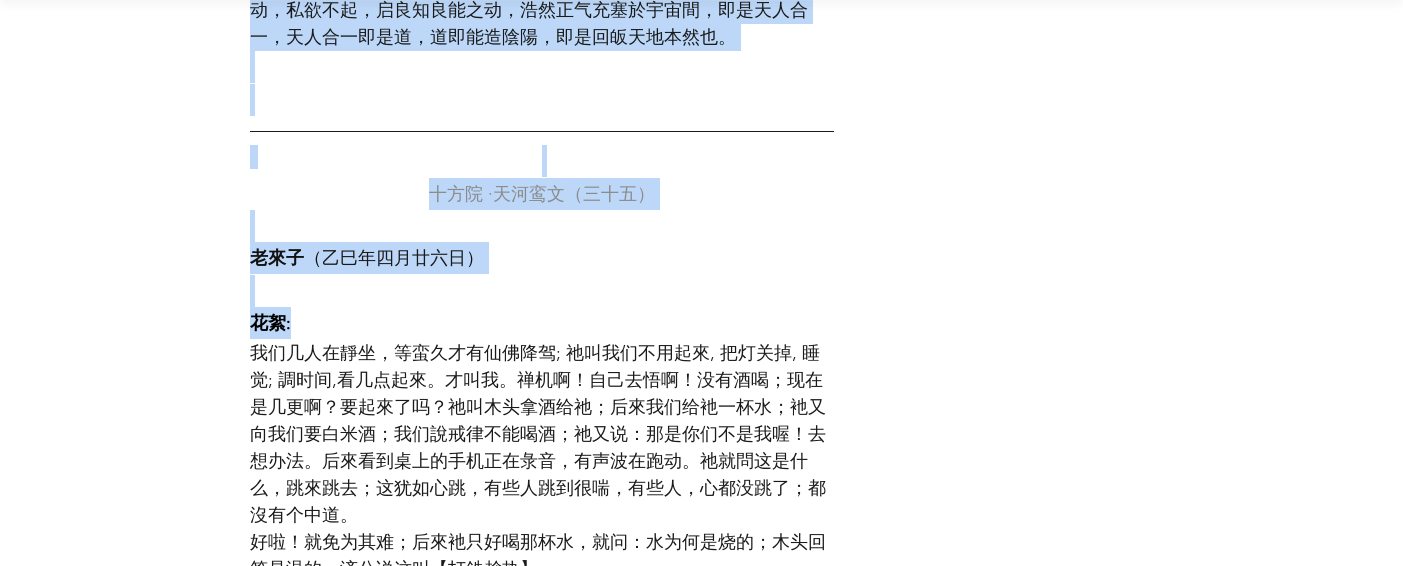 drag, startPoint x: 255, startPoint y: 380, endPoint x: 871, endPoint y: 544, distance: 637.45746 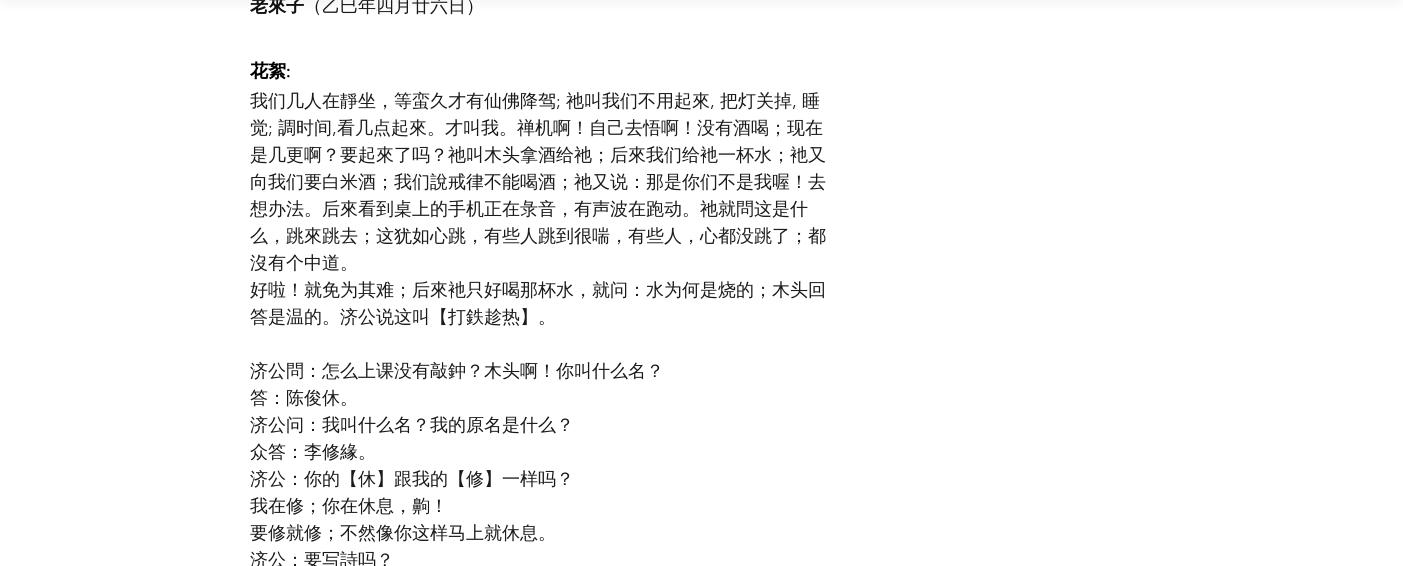 scroll, scrollTop: 6800, scrollLeft: 0, axis: vertical 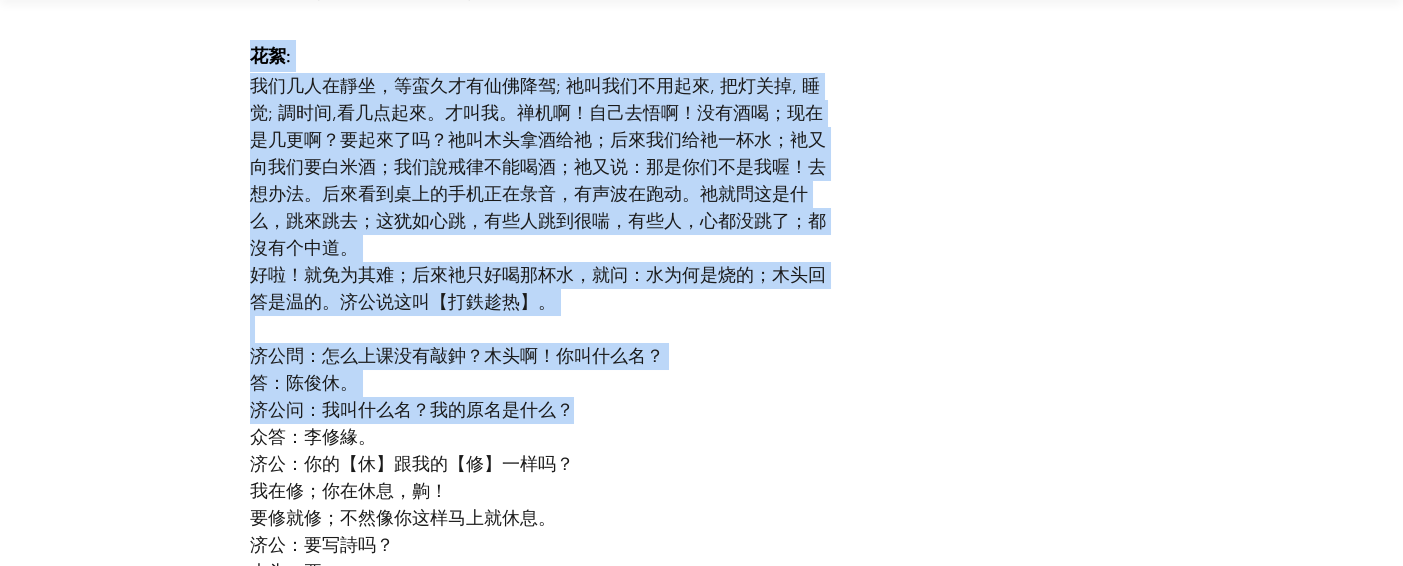 drag, startPoint x: 242, startPoint y: 82, endPoint x: 769, endPoint y: 446, distance: 640.4881 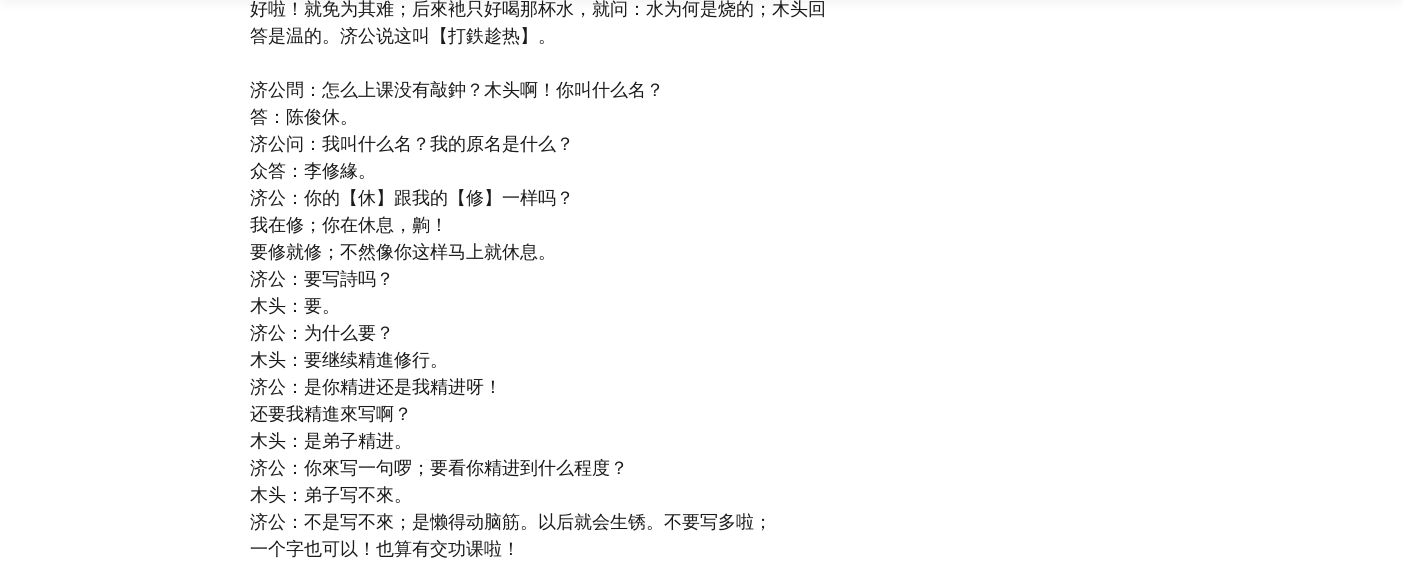 click on "要修就修；不然像你这样马上就休息。" at bounding box center (542, 252) 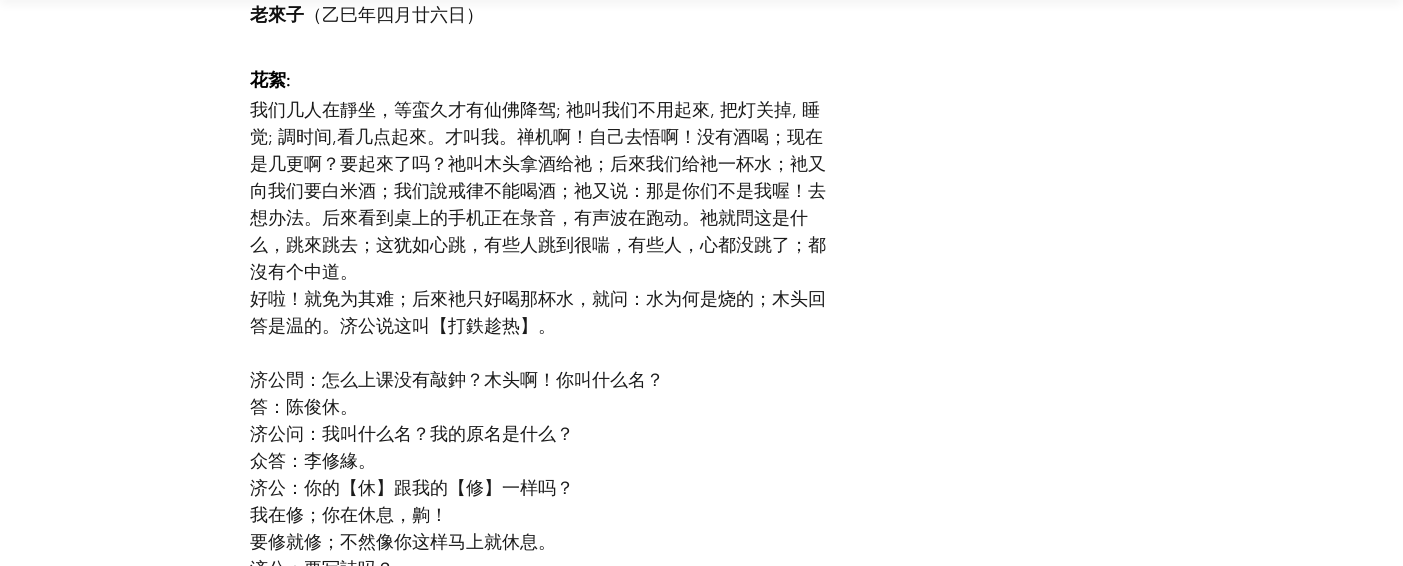 scroll, scrollTop: 6800, scrollLeft: 0, axis: vertical 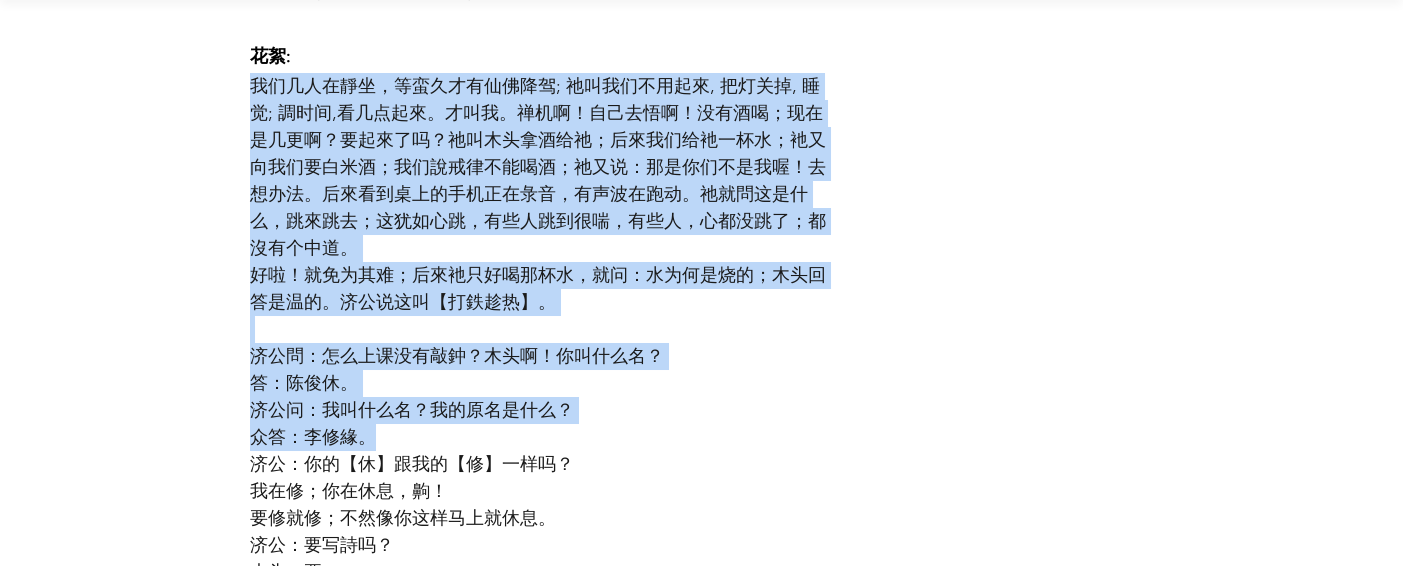 drag, startPoint x: 256, startPoint y: 105, endPoint x: 739, endPoint y: 471, distance: 606.00745 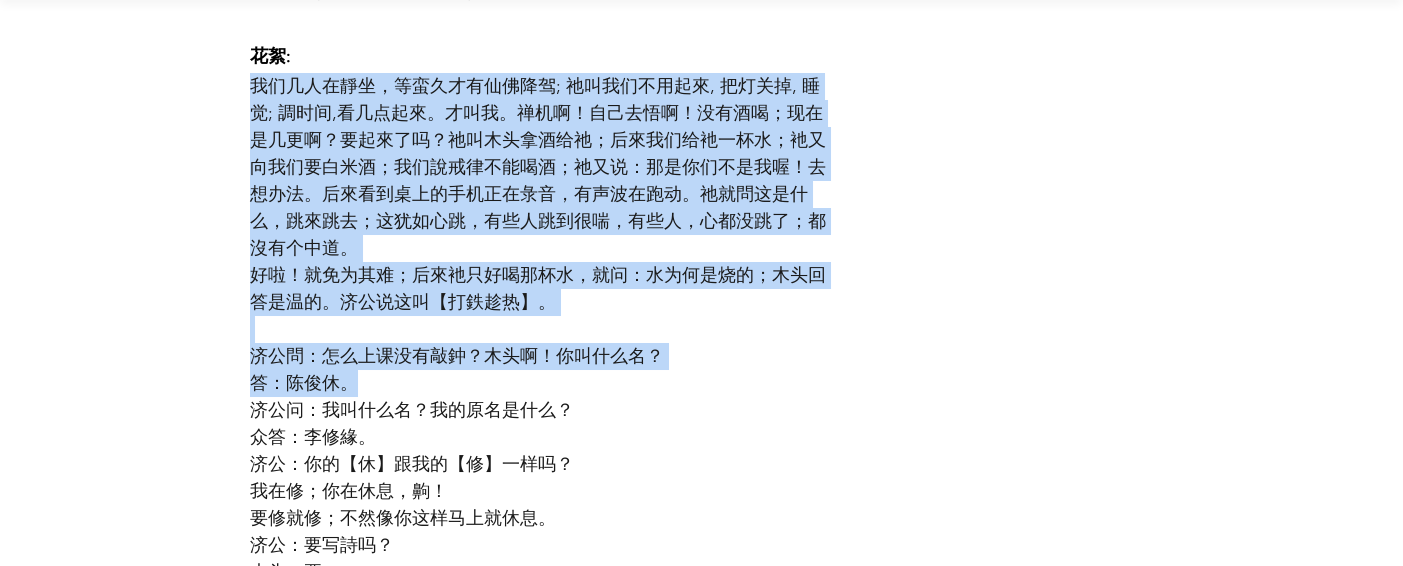 drag, startPoint x: 242, startPoint y: 112, endPoint x: 646, endPoint y: 398, distance: 494.98688 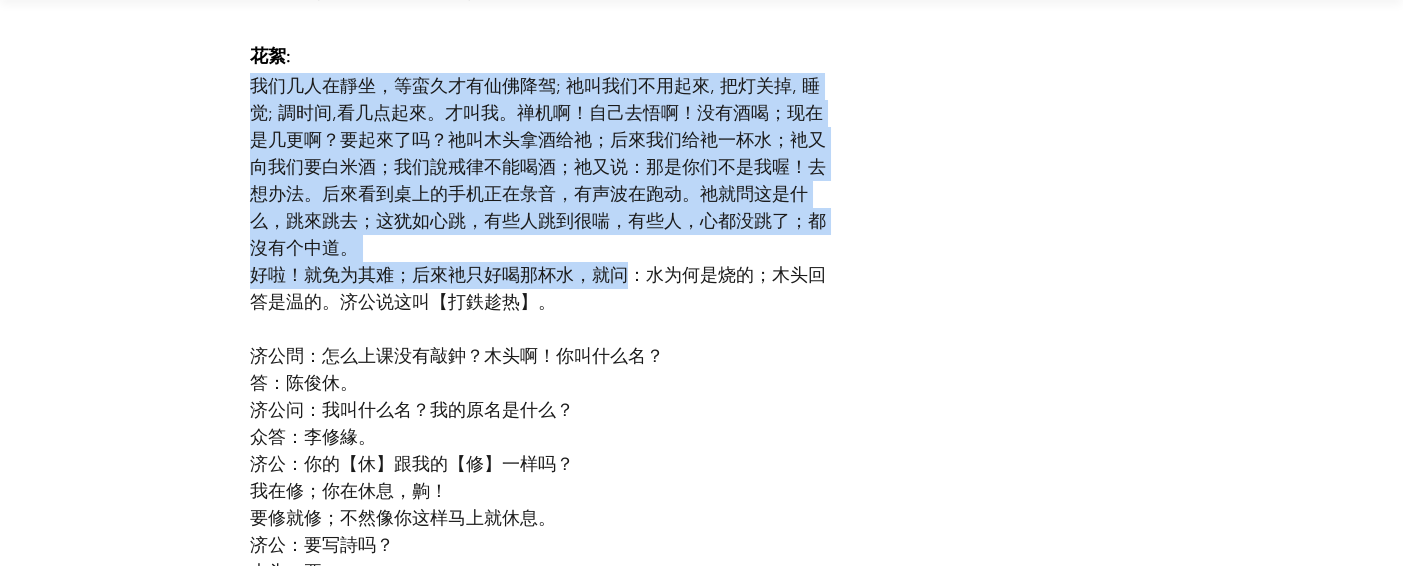 drag, startPoint x: 251, startPoint y: 110, endPoint x: 633, endPoint y: 290, distance: 422.28427 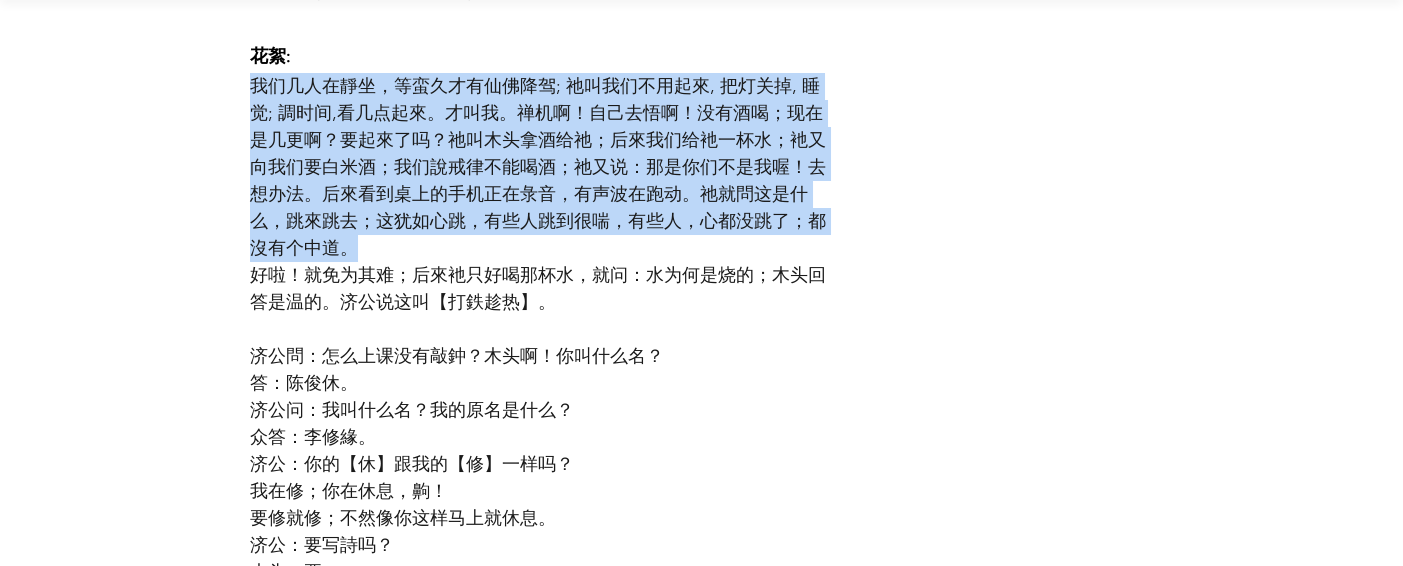 drag, startPoint x: 241, startPoint y: 109, endPoint x: 537, endPoint y: 279, distance: 341.3444 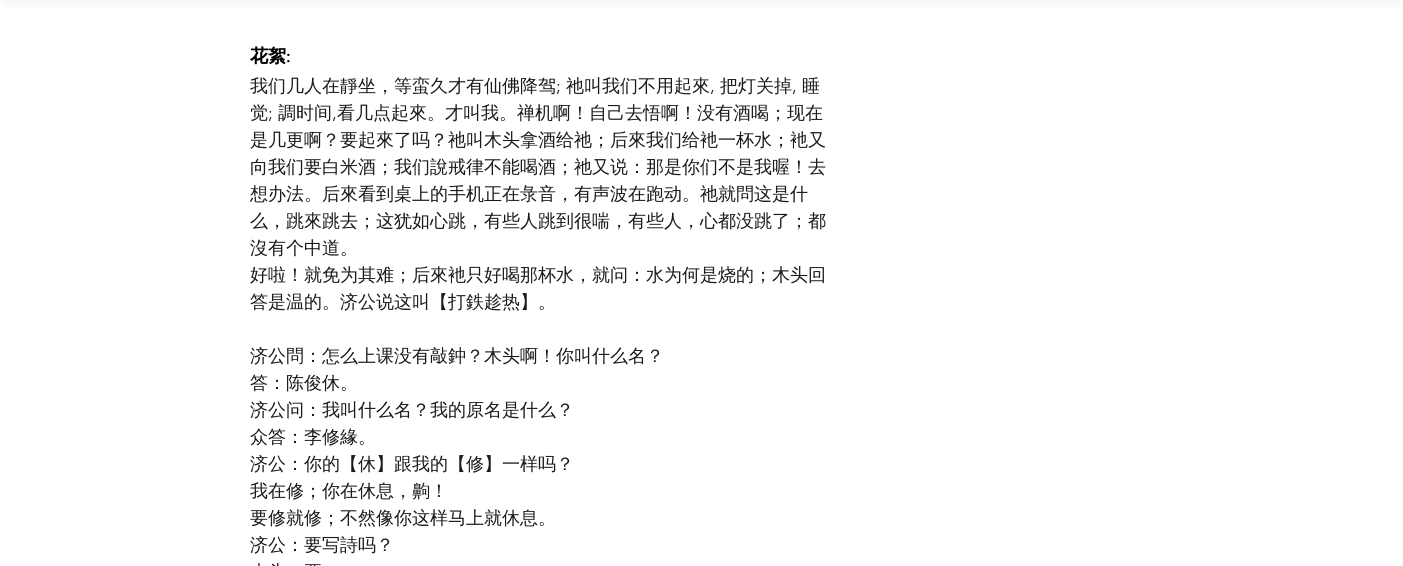 click on "我们几人在靜坐，等蛮久才有仙佛降驾; 祂叫我们不用起來, 把灯关掉, 睡觉; 調时间,看几点起來。才叫我。禅机啊！自己去悟啊！没有酒喝；现在是几更啊？要起來了吗？祂叫木头拿酒给祂；后來我们给衪一杯水；衪又向我们要白米酒；我们說戒律不能喝酒；祂又说：那是你们不是我喔！去想办法。后來看到桌上的手机正在彔音，有声波在跑动。祂就問这是什么，跳來跳去；这犹如心跳，有些人跳到很喘，有些人，心都没跳了；都沒有个中道。" at bounding box center [538, 167] 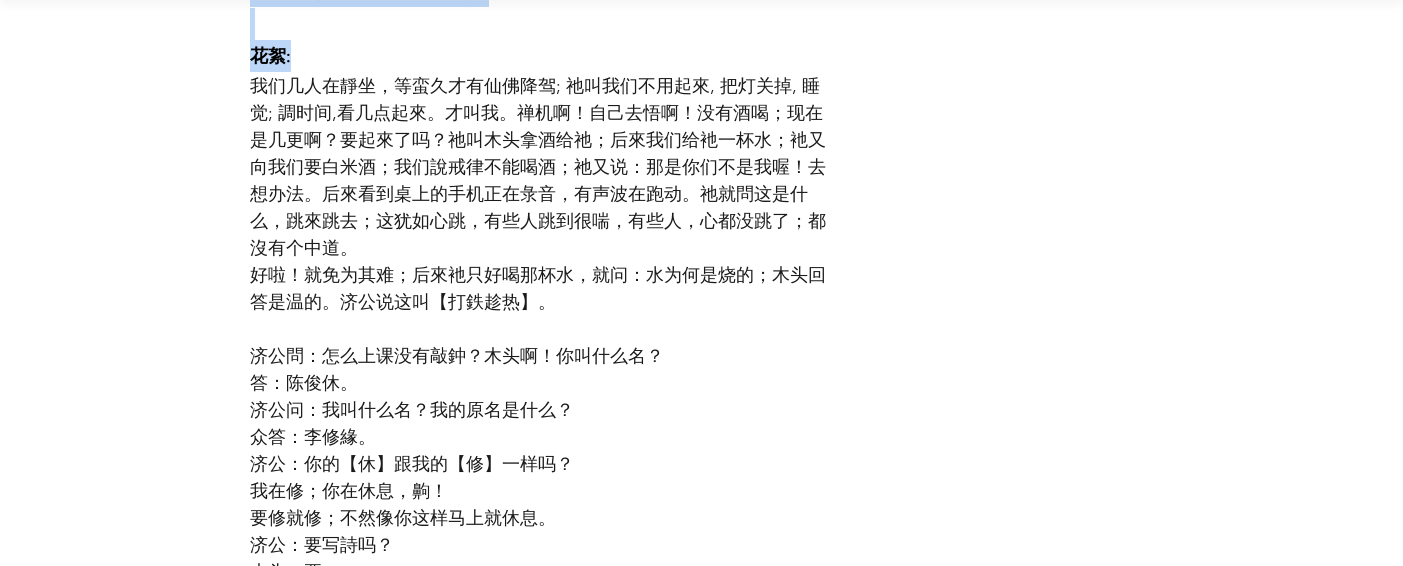 drag, startPoint x: 255, startPoint y: 112, endPoint x: 896, endPoint y: 407, distance: 705.6246 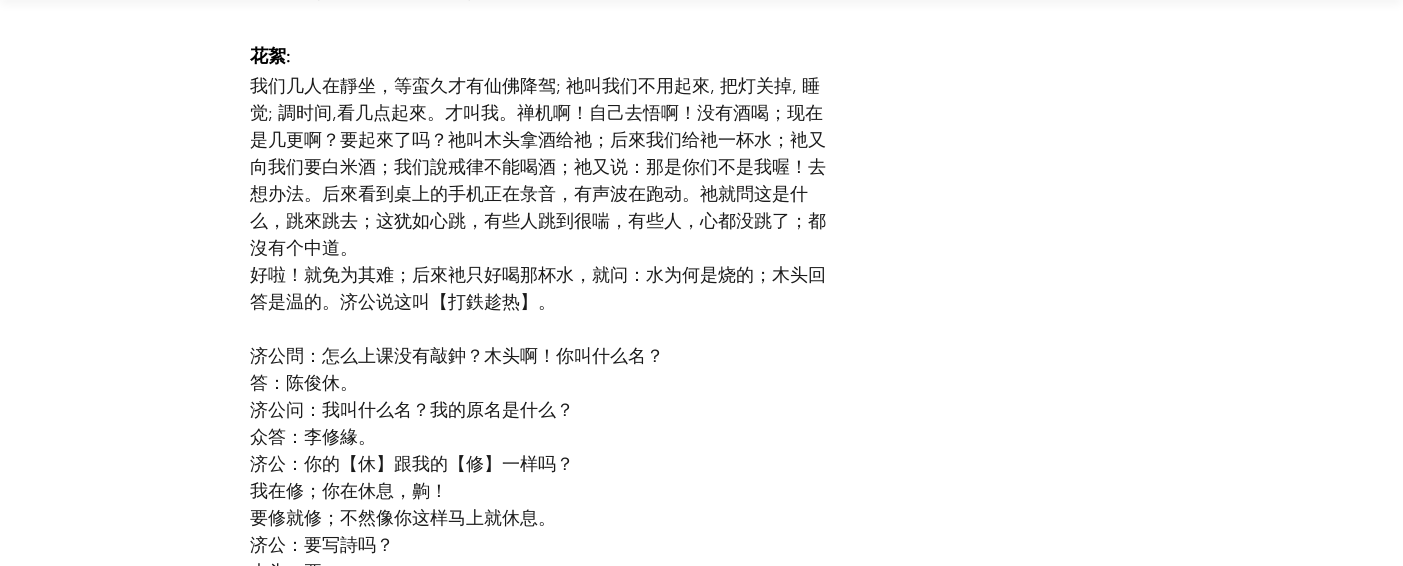 click on "我们几人在靜坐，等蛮久才有仙佛降驾; 祂叫我们不用起來, 把灯关掉, 睡觉; 調时间,看几点起來。才叫我。禅机啊！自己去悟啊！没有酒喝；现在是几更啊？要起來了吗？祂叫木头拿酒给祂；后來我们给衪一杯水；衪又向我们要白米酒；我们說戒律不能喝酒；祂又说：那是你们不是我喔！去想办法。后來看到桌上的手机正在彔音，有声波在跑动。祂就問这是什么，跳來跳去；这犹如心跳，有些人跳到很喘，有些人，心都没跳了；都沒有个中道。" at bounding box center (538, 167) 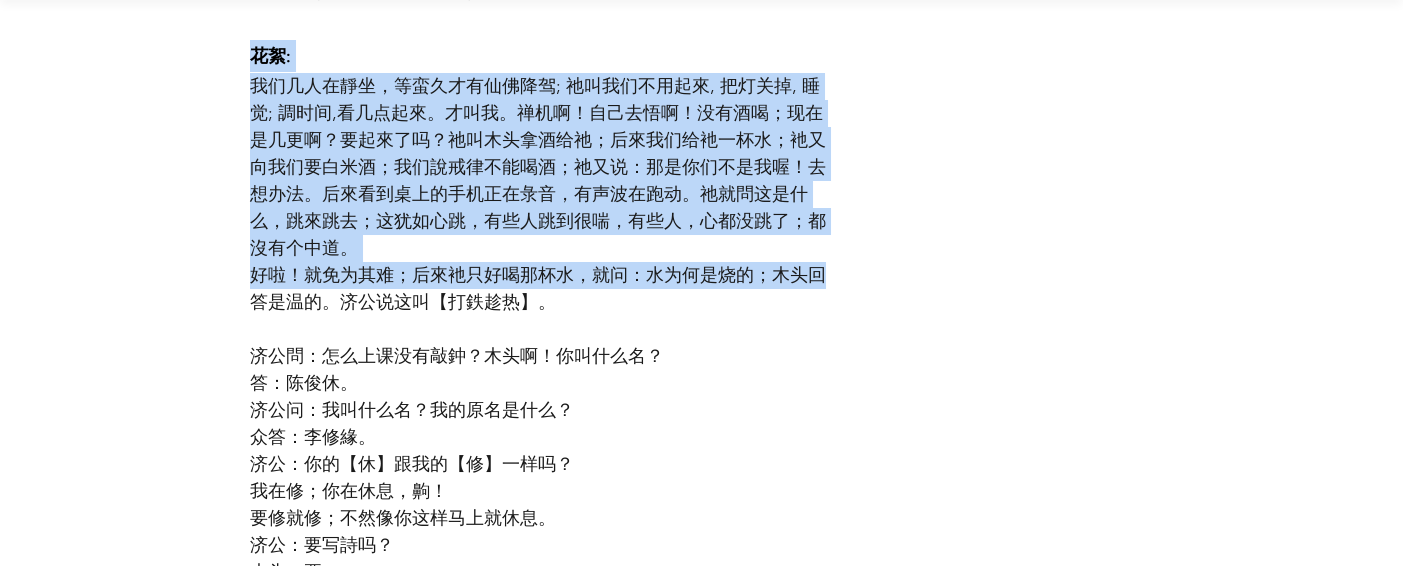 drag, startPoint x: 249, startPoint y: 71, endPoint x: 834, endPoint y: 293, distance: 625.7068 